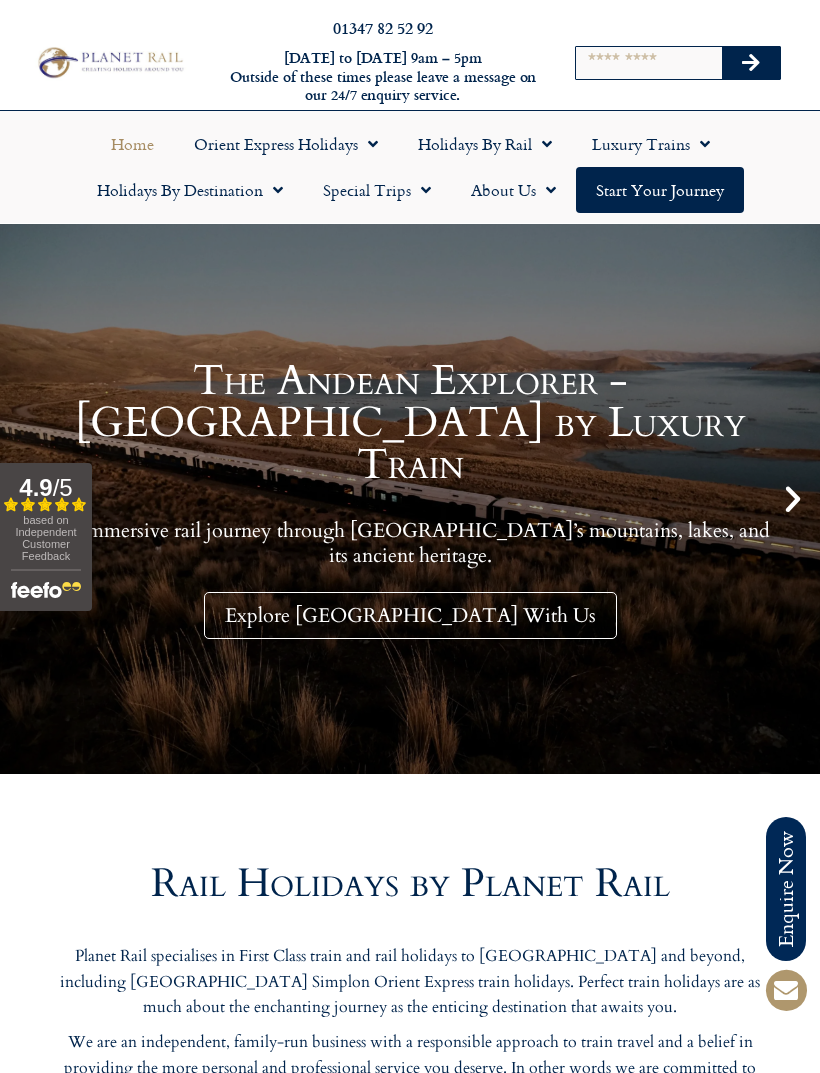 scroll, scrollTop: 0, scrollLeft: 0, axis: both 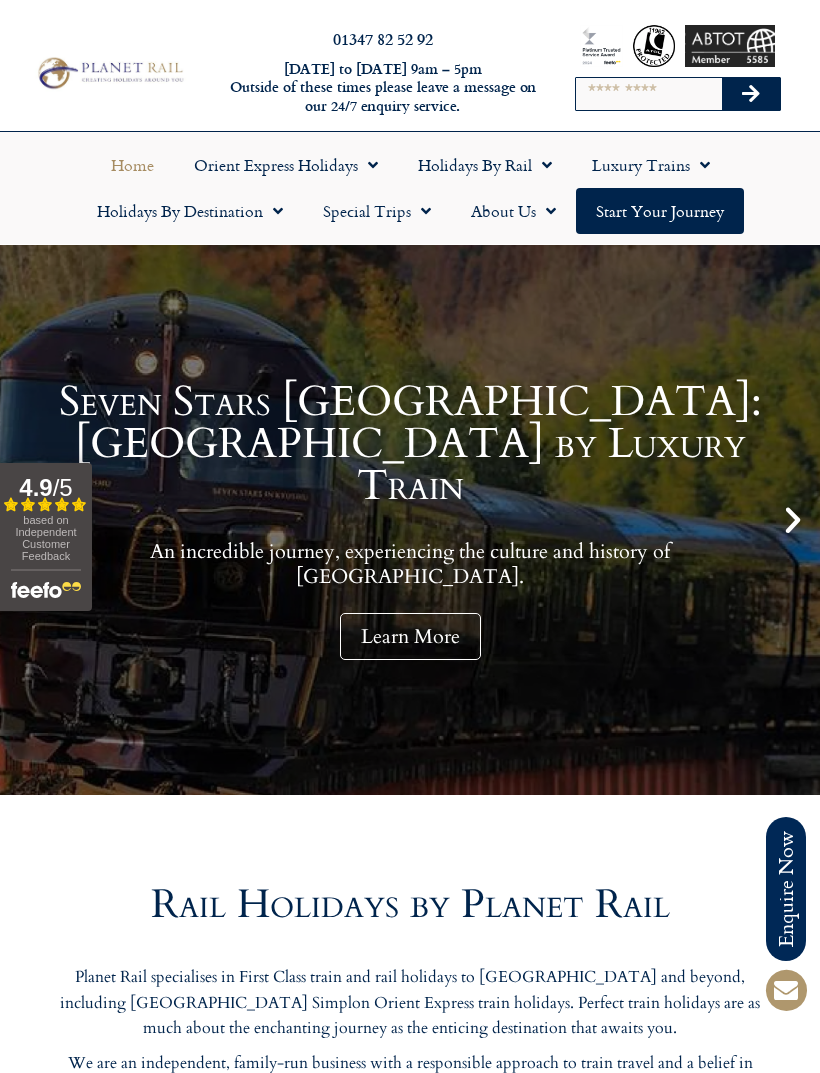 click 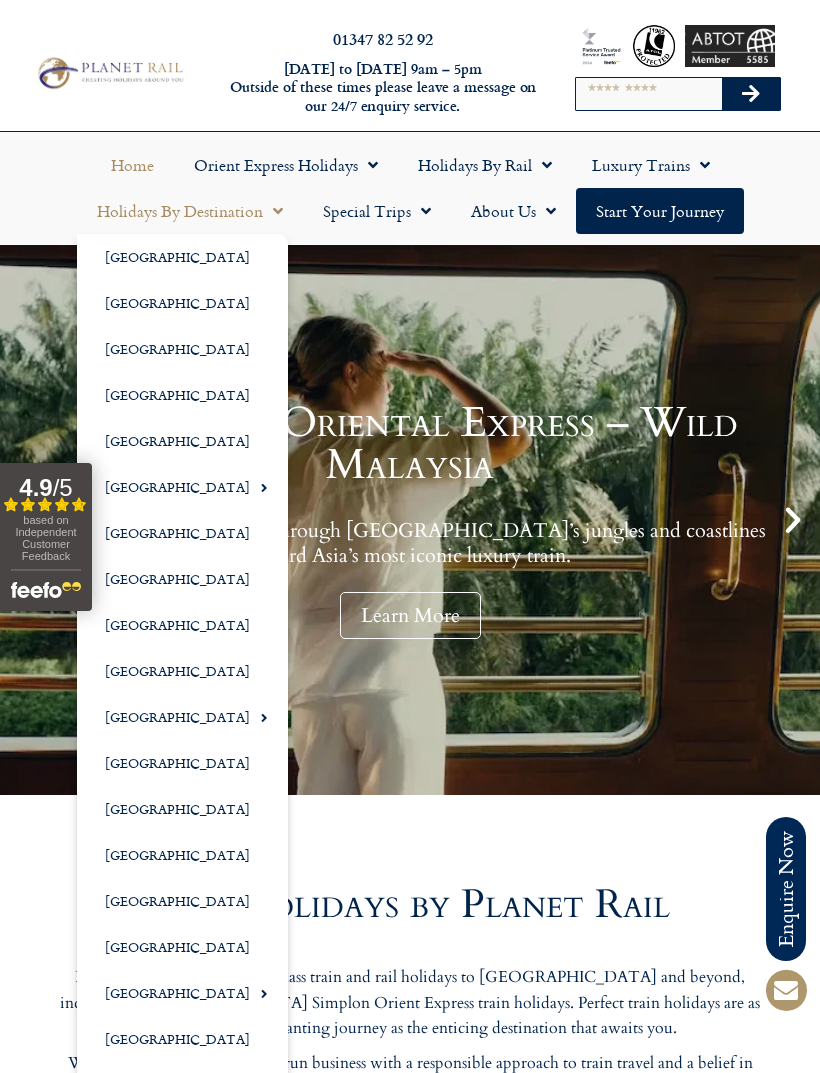 click on "[GEOGRAPHIC_DATA]" 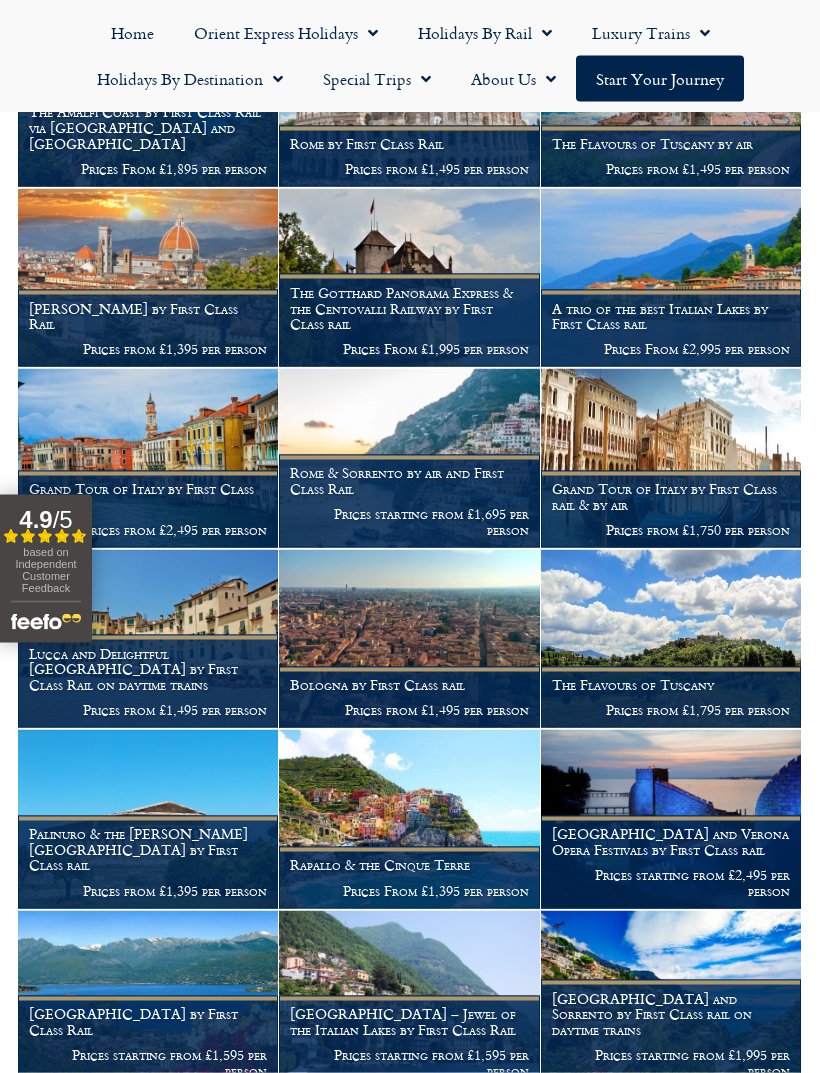 scroll, scrollTop: 979, scrollLeft: 0, axis: vertical 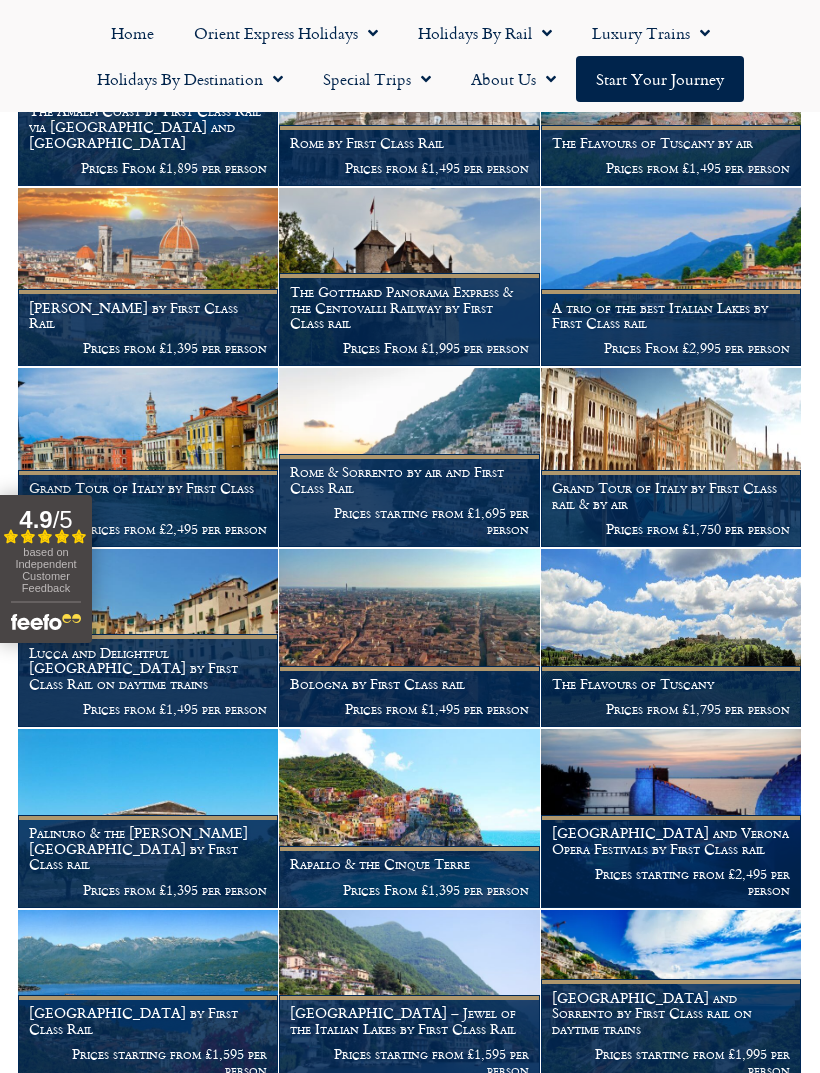 click at bounding box center (409, 818) 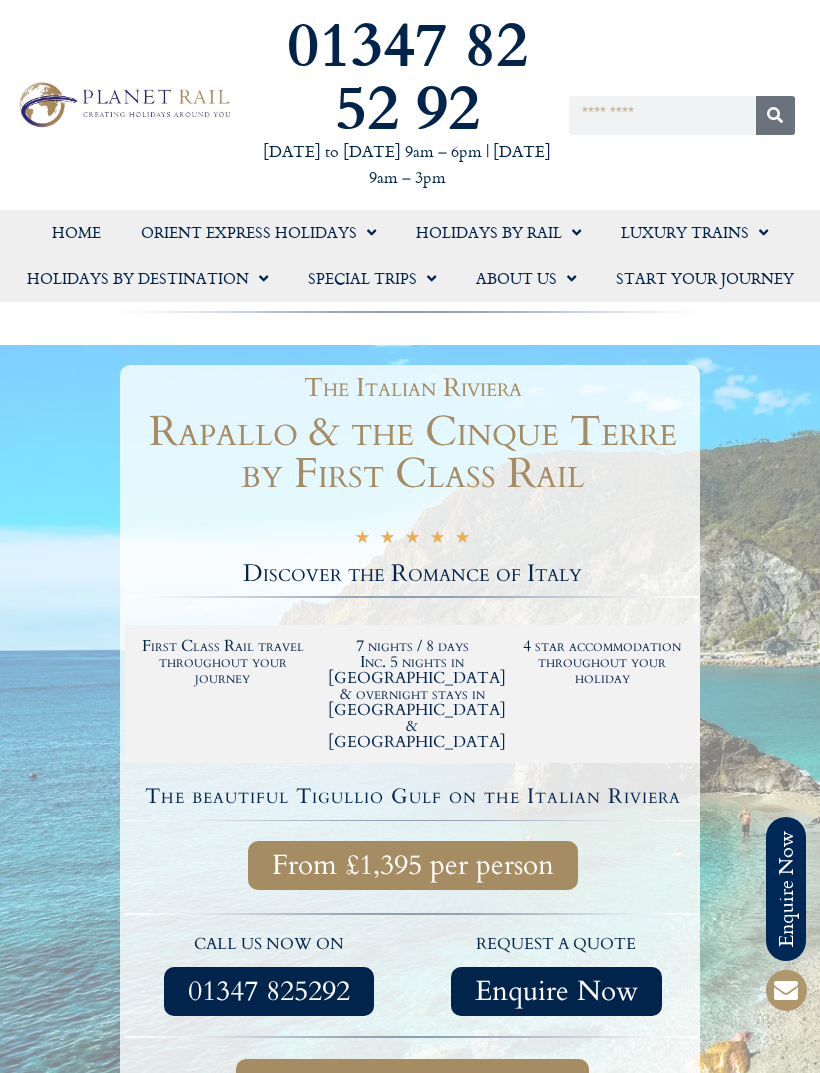 scroll, scrollTop: 0, scrollLeft: 0, axis: both 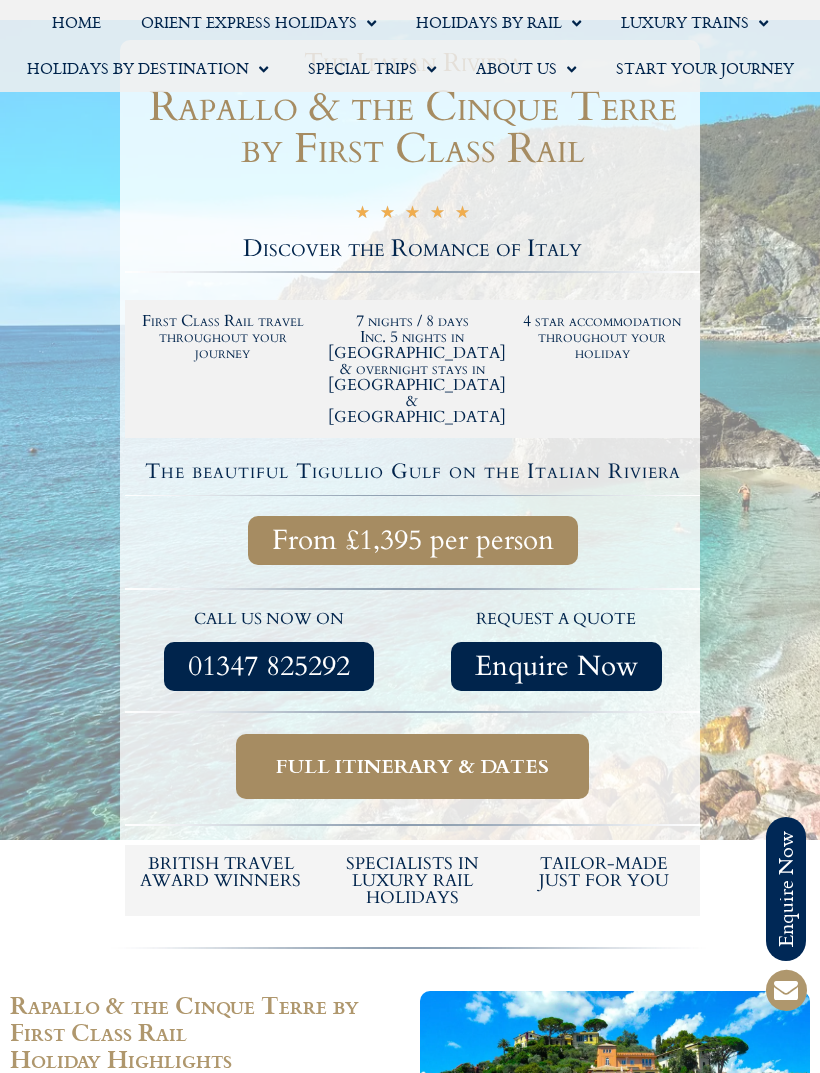 click on "Full itinerary & dates" at bounding box center (412, 766) 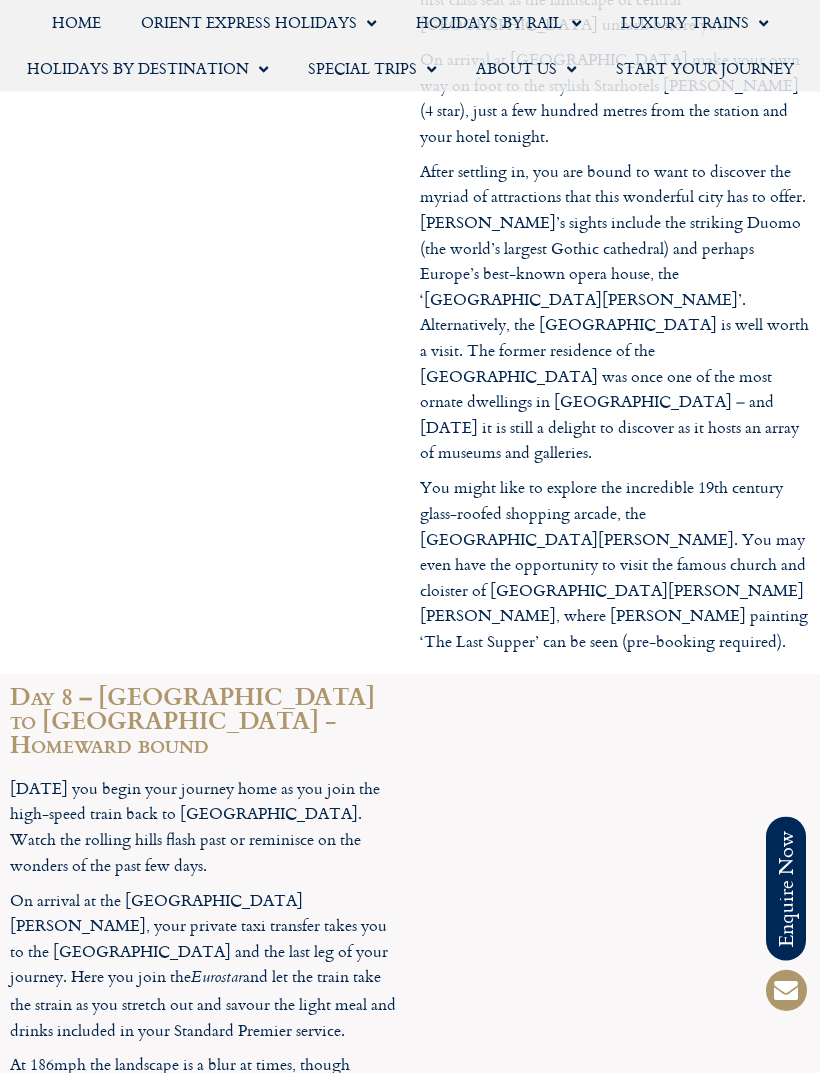 scroll, scrollTop: 4423, scrollLeft: 0, axis: vertical 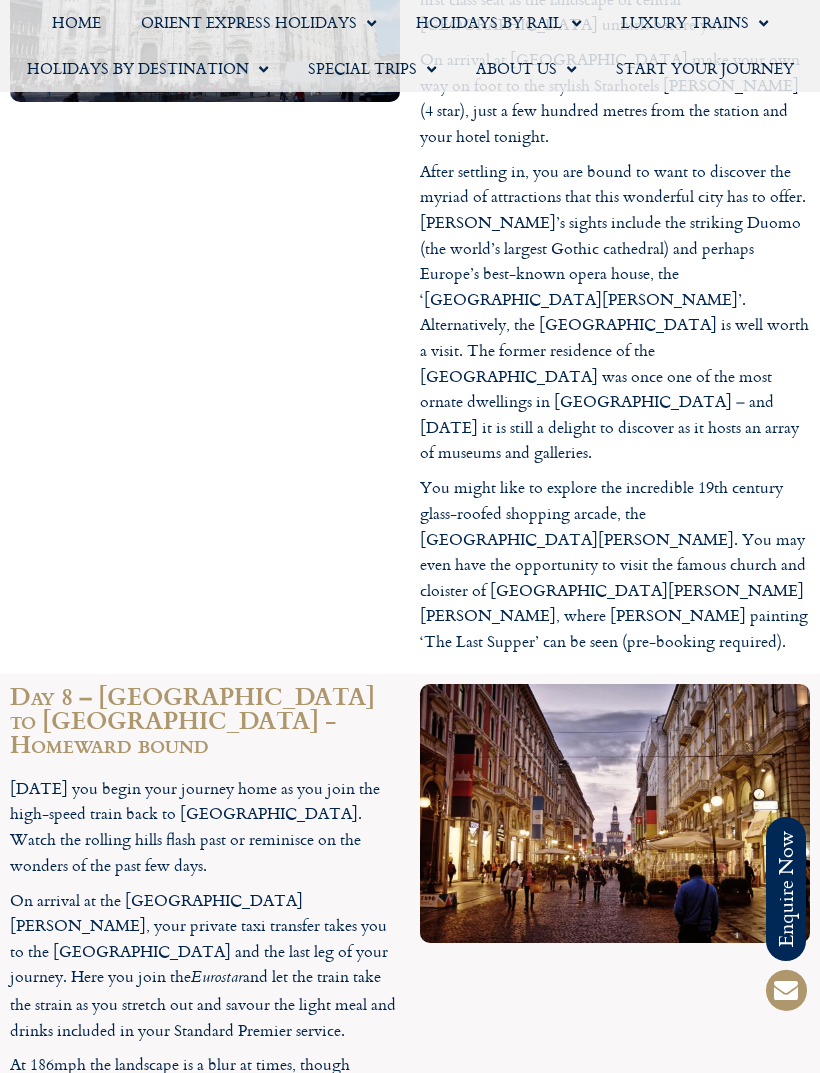 click on "Enquire Now" at bounding box center [410, 1252] 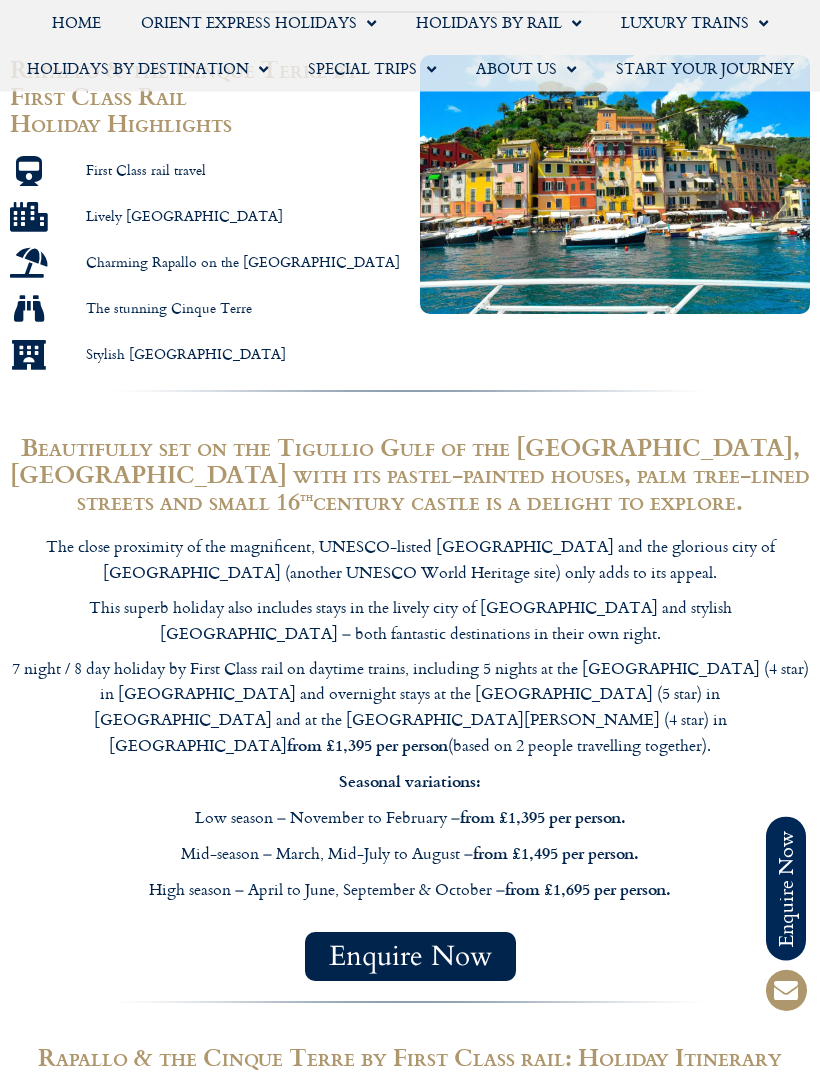 scroll, scrollTop: 1262, scrollLeft: 0, axis: vertical 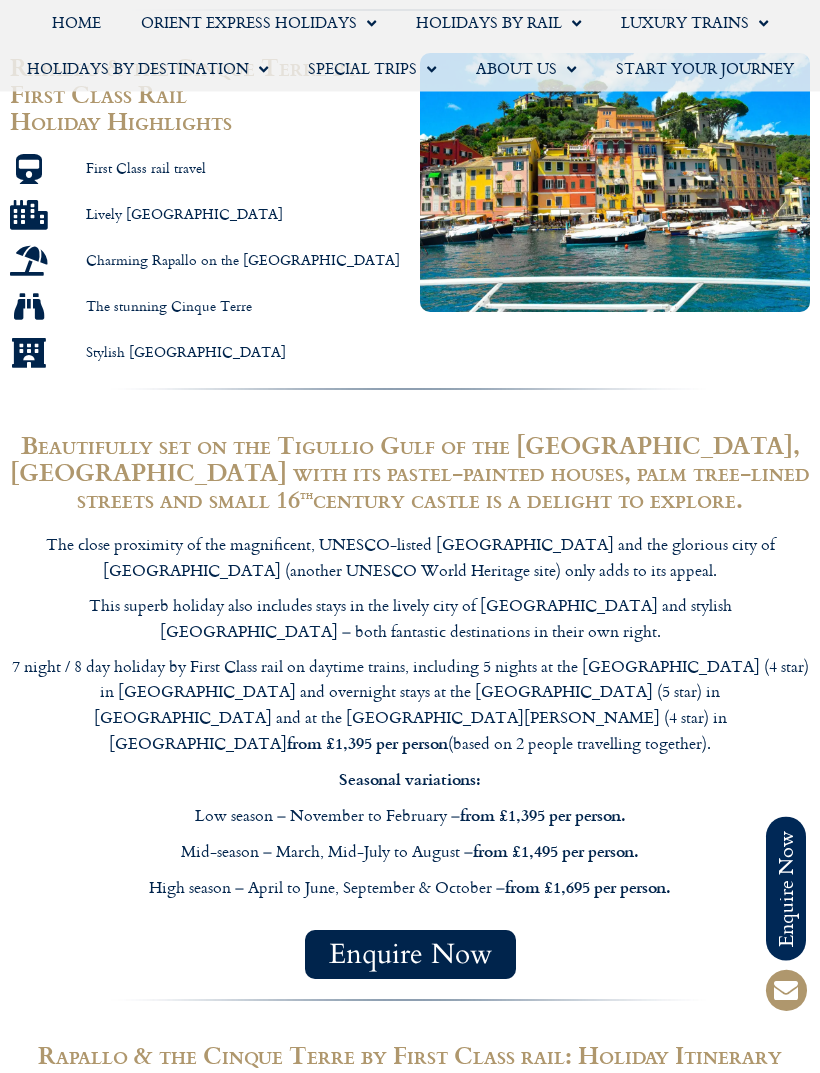 click on "Enquire Now" at bounding box center (410, 955) 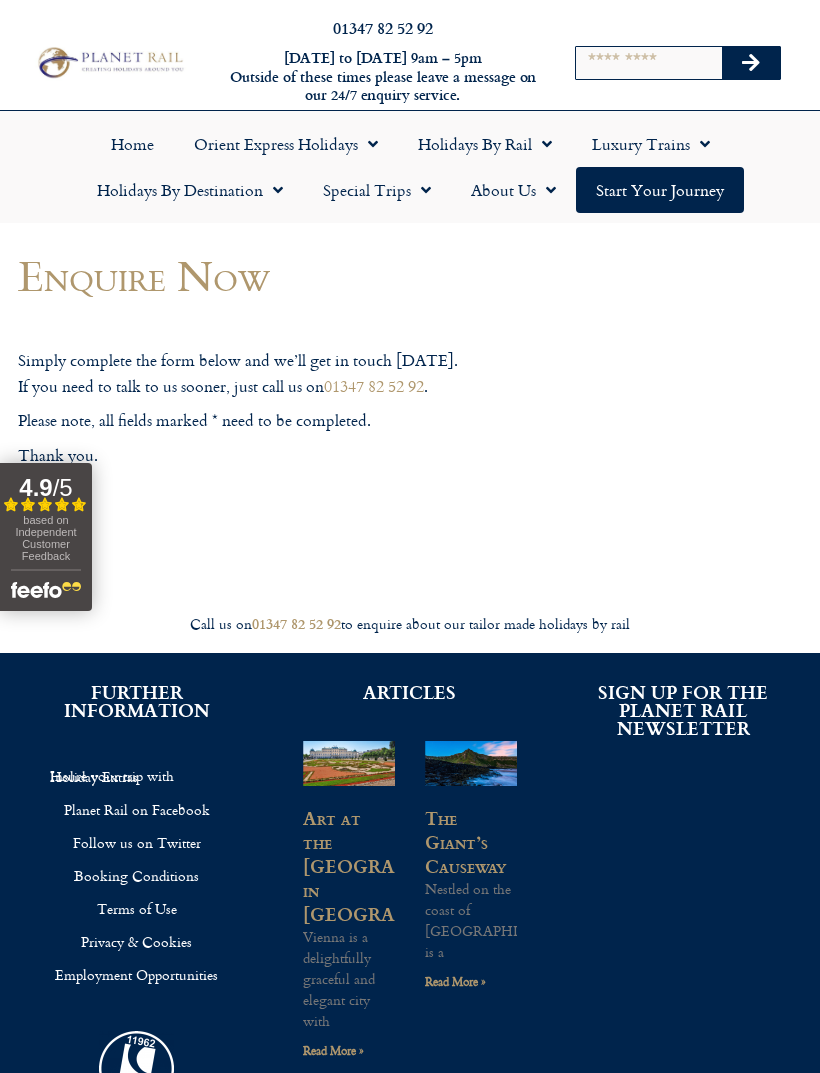 scroll, scrollTop: 0, scrollLeft: 0, axis: both 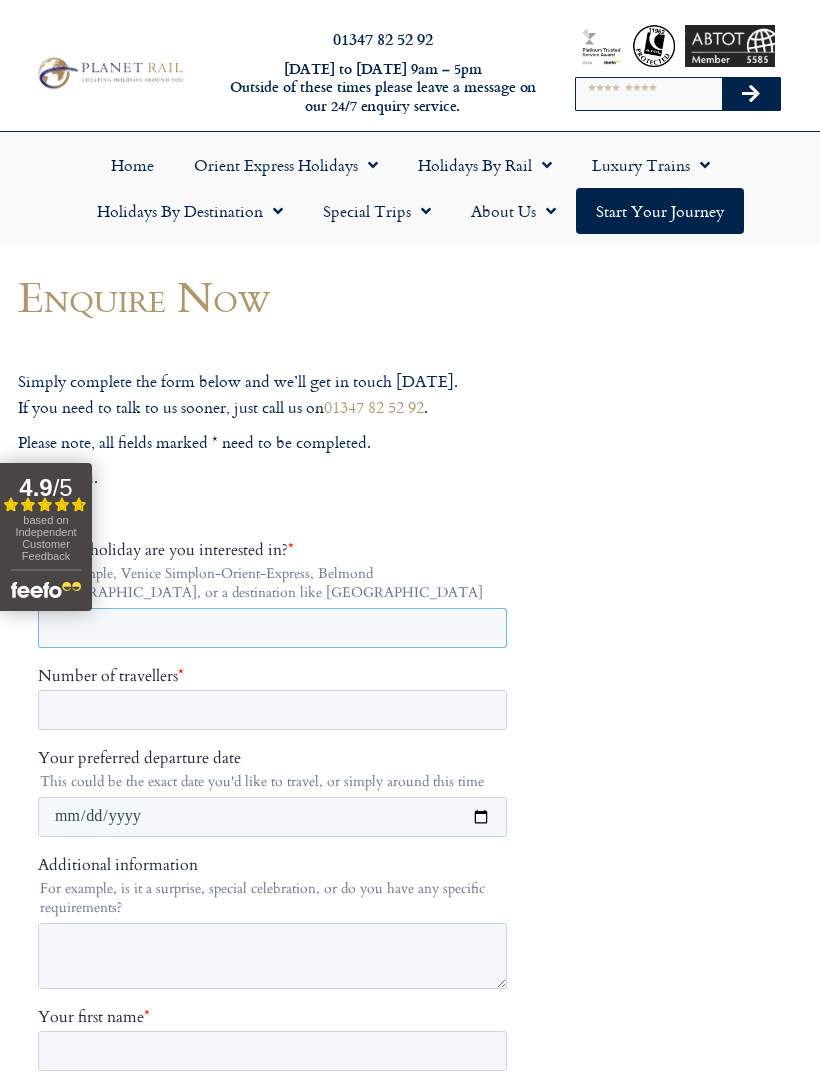 click on "Which holiday are you interested in? *" at bounding box center [272, 627] 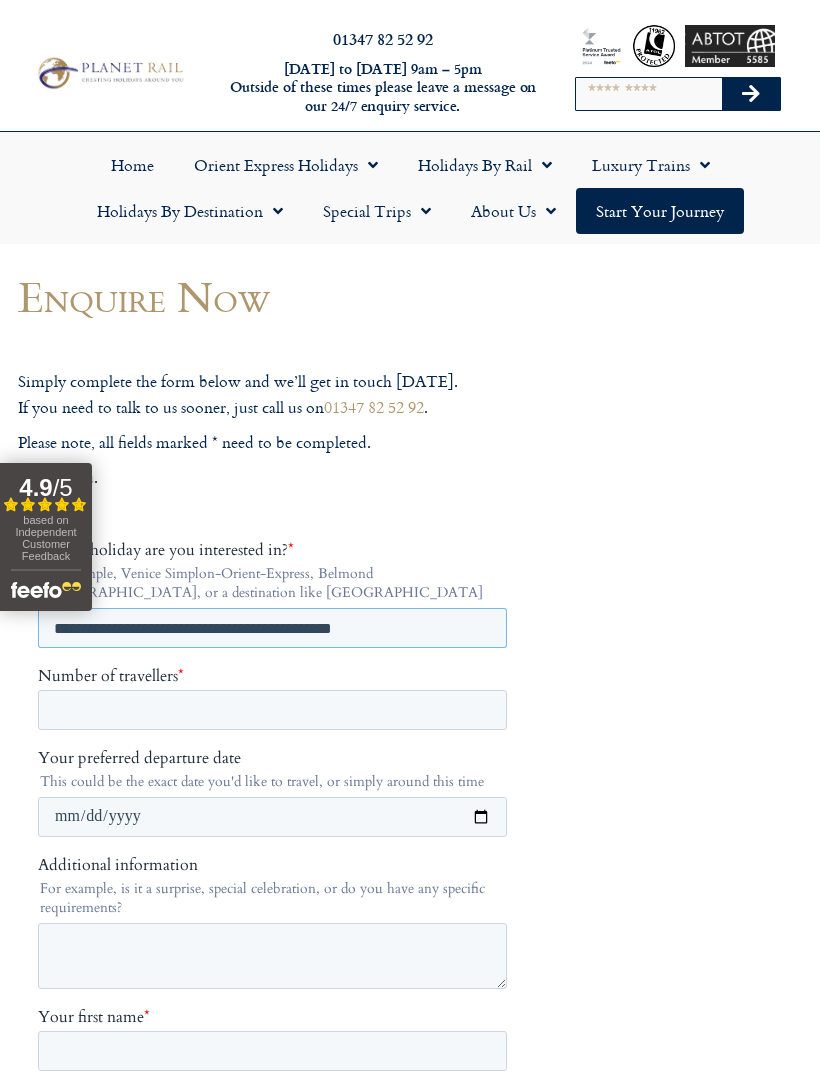 type on "**********" 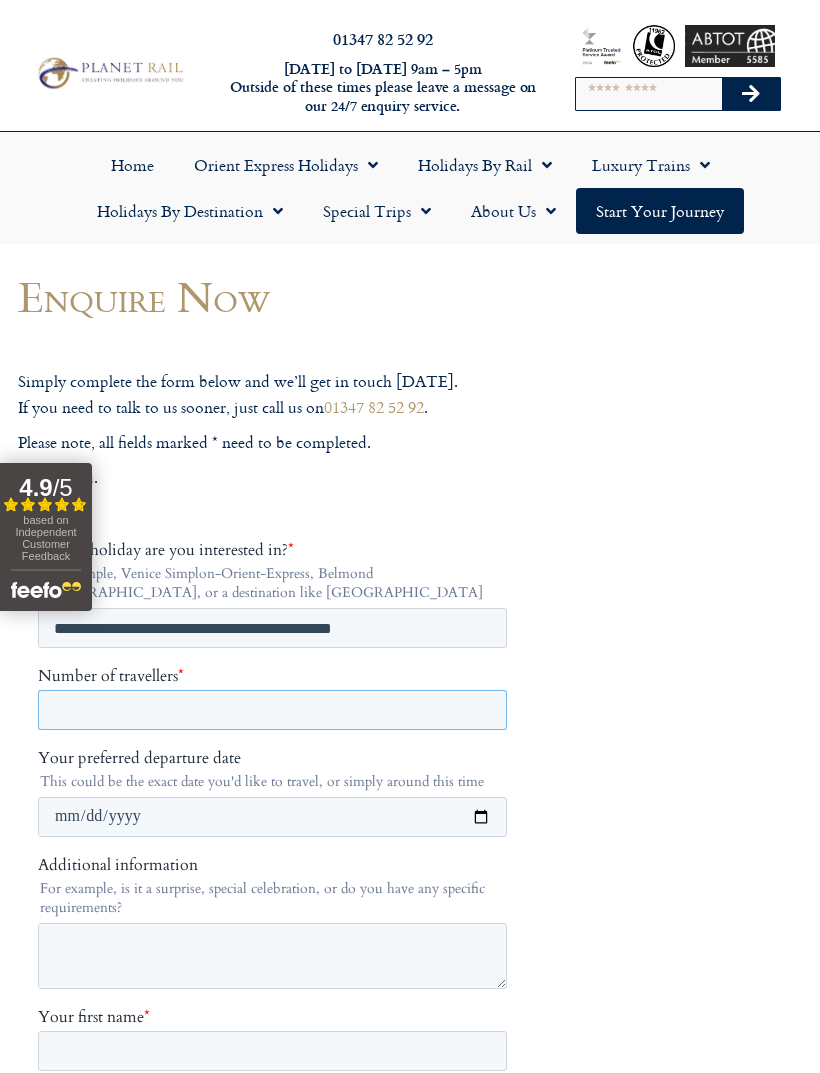 click on "Number of travellers *" at bounding box center [272, 709] 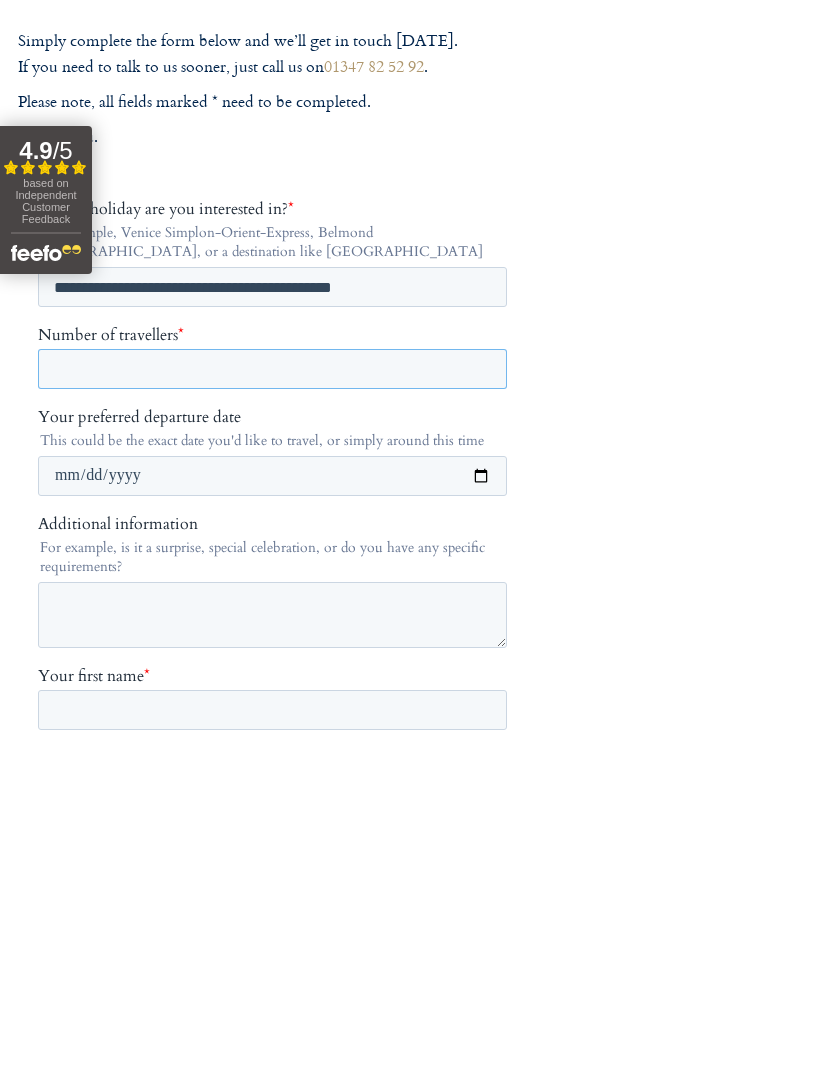 type on "*" 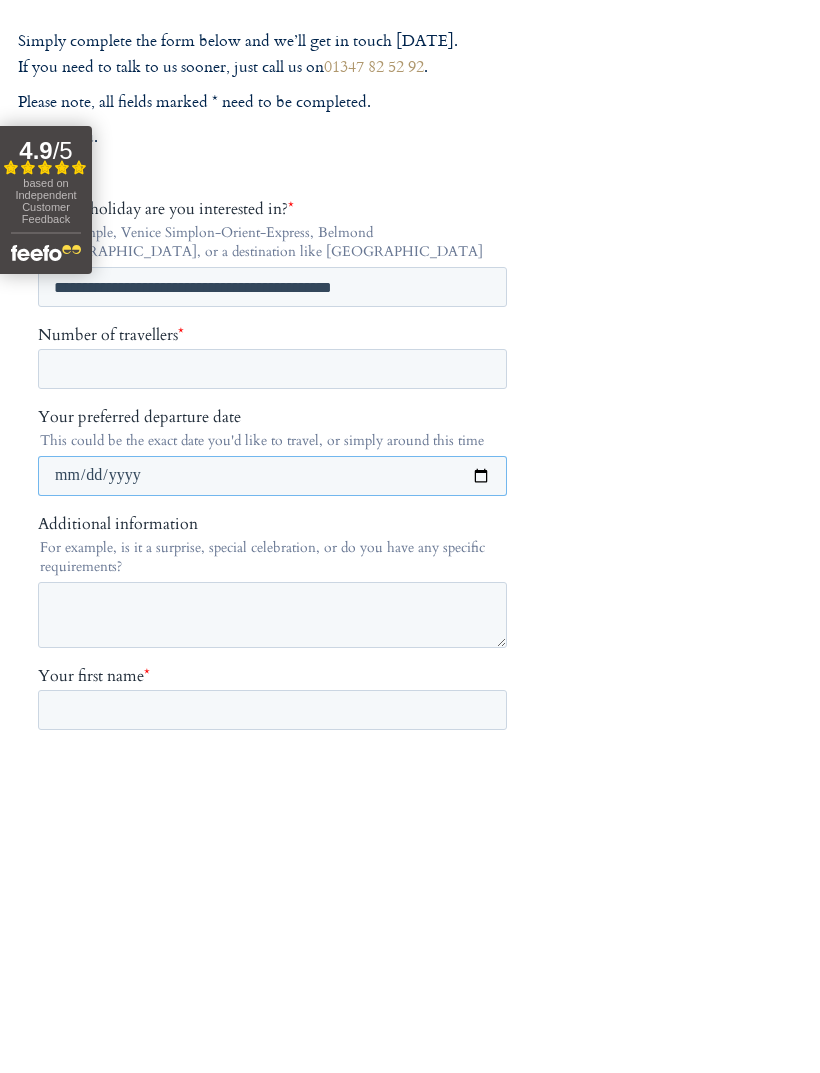 click on "Your preferred departure date" at bounding box center (272, 475) 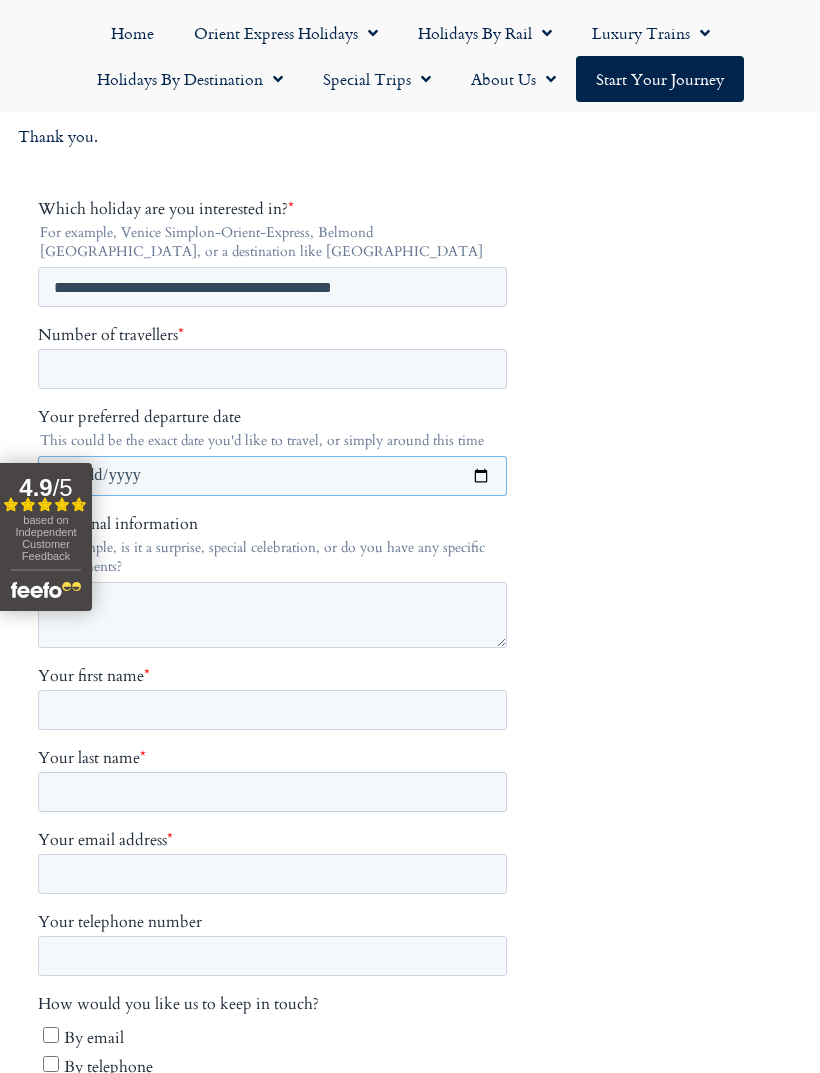 type on "**********" 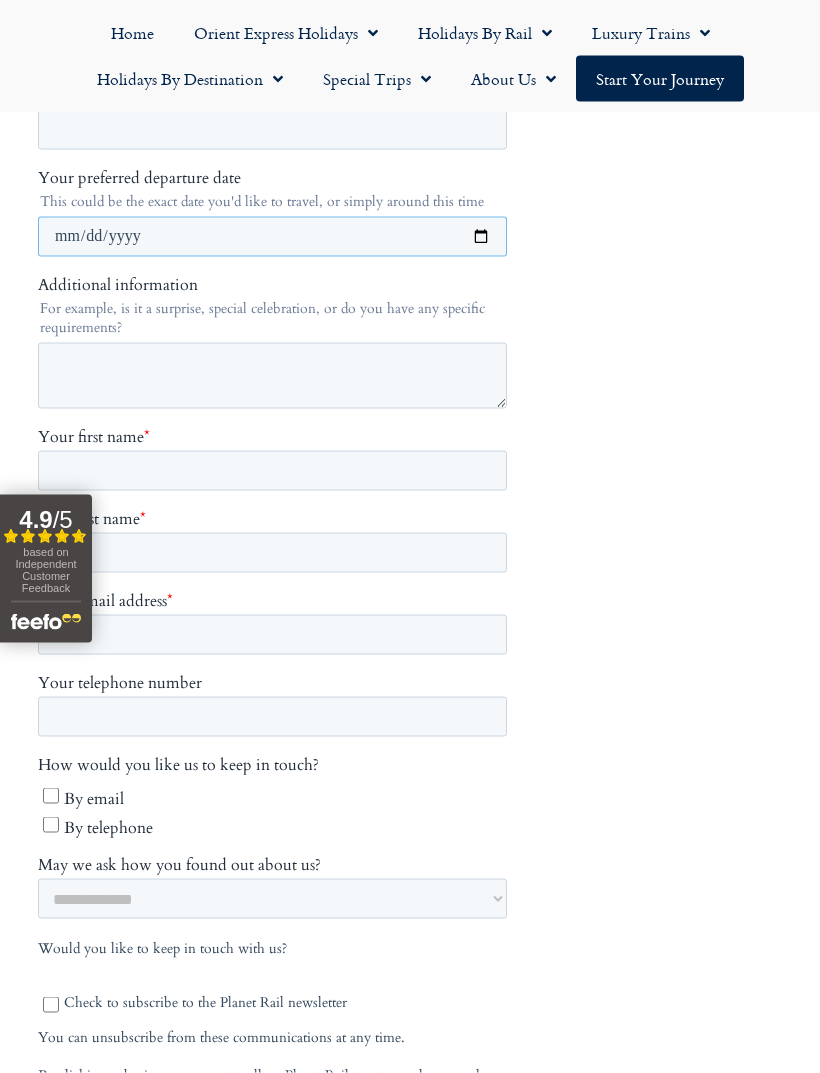 scroll, scrollTop: 581, scrollLeft: 0, axis: vertical 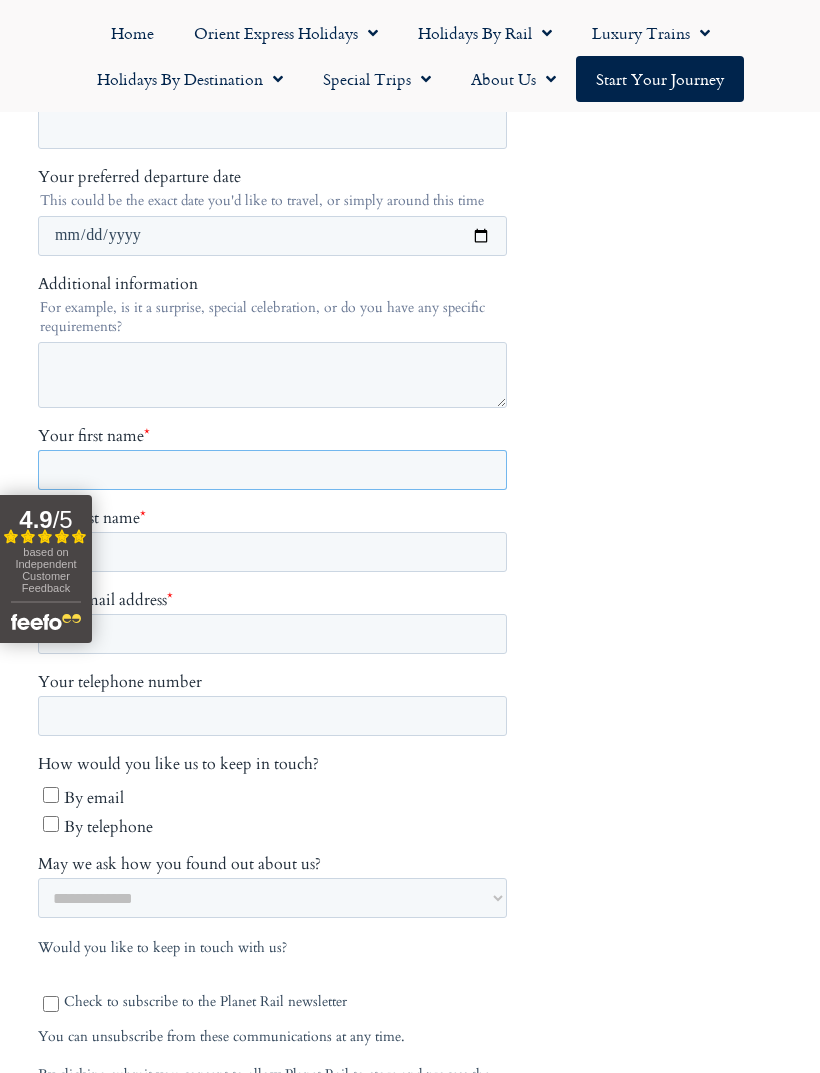 click on "Your first name *" at bounding box center [272, 470] 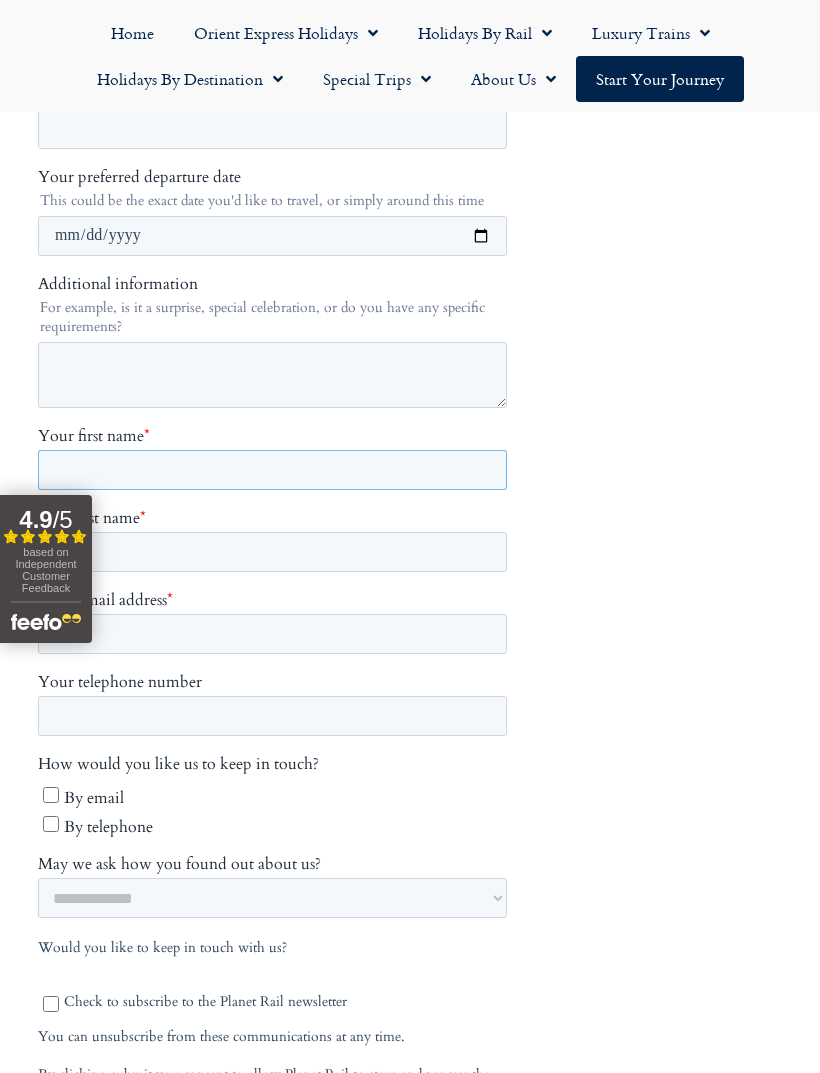 type on "******" 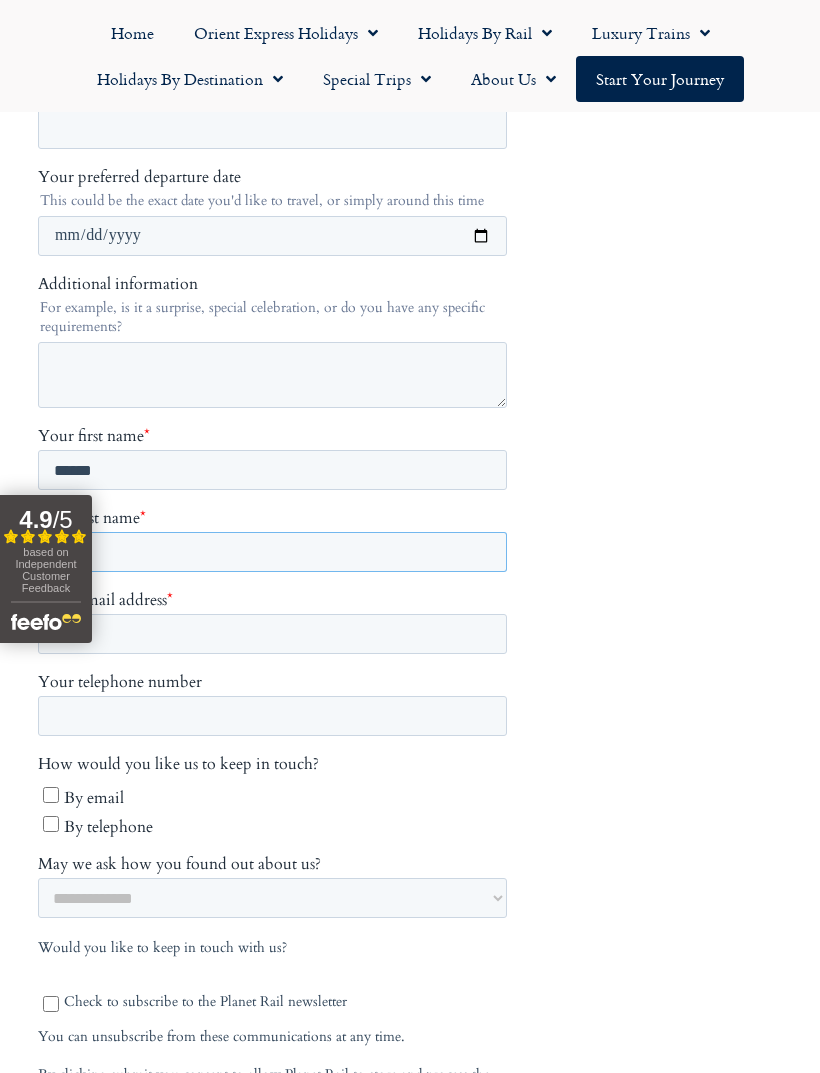 type on "*******" 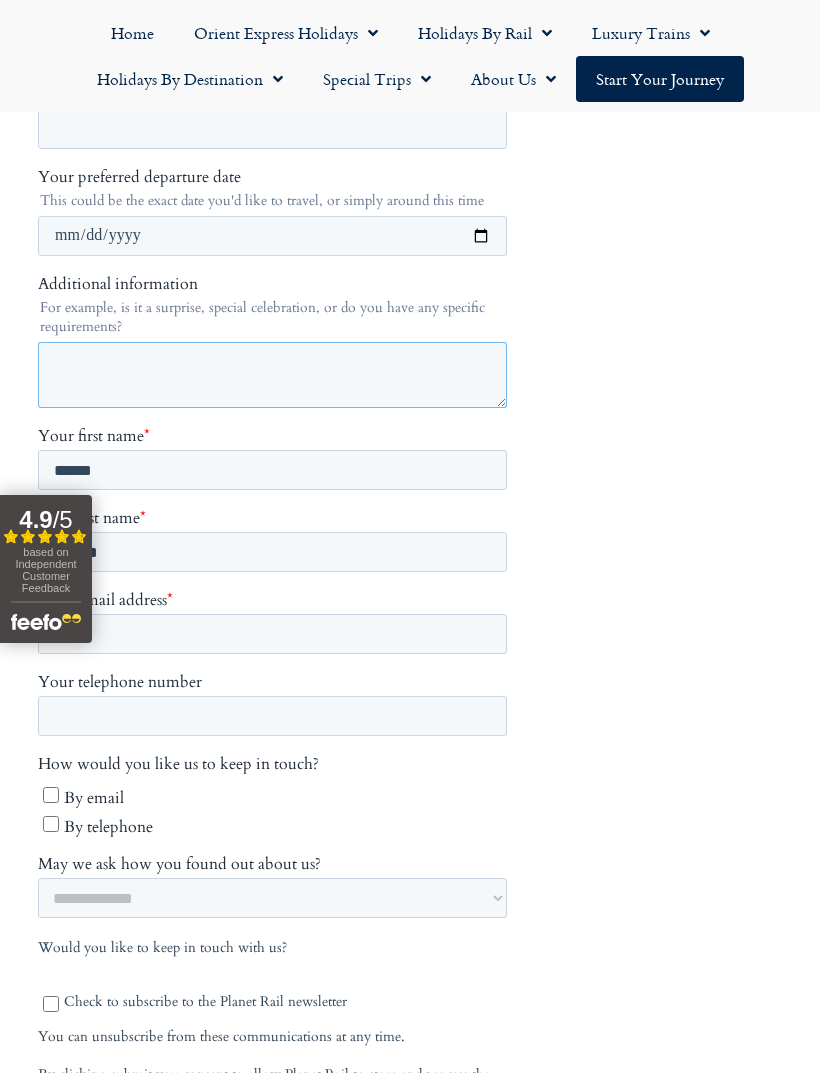 click on "Additional information" at bounding box center (272, 375) 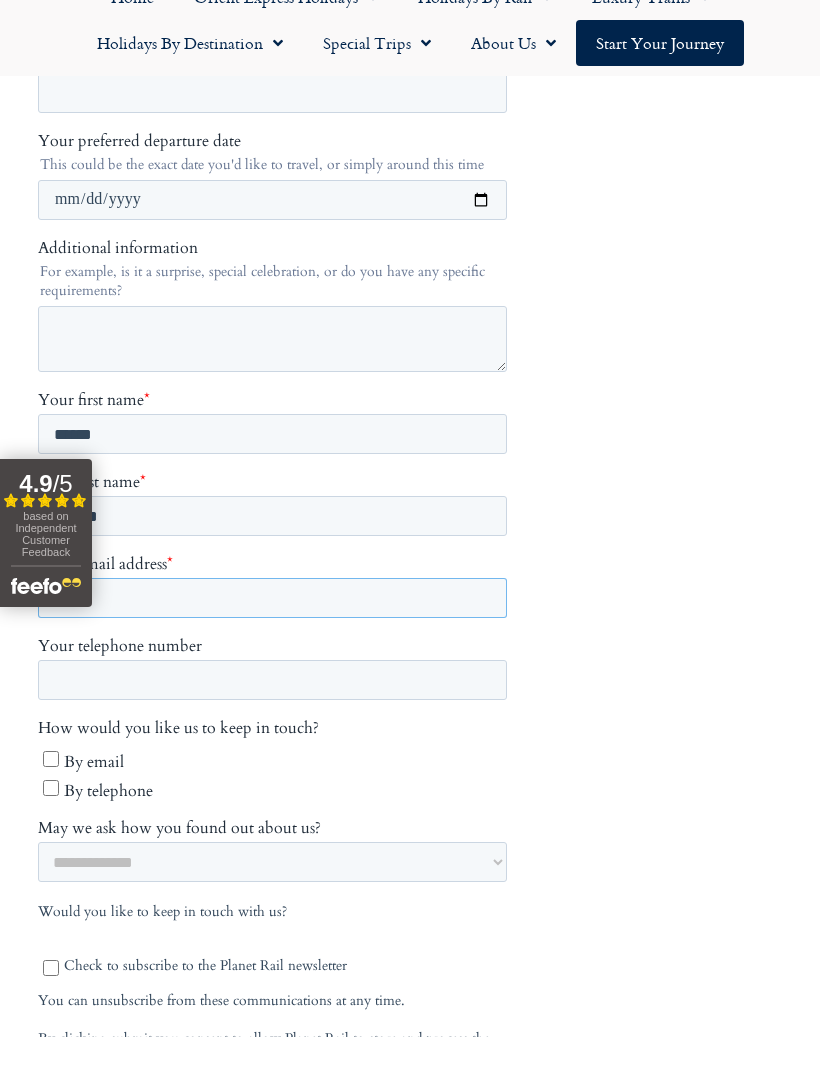 click on "Your email address *" at bounding box center (272, 598) 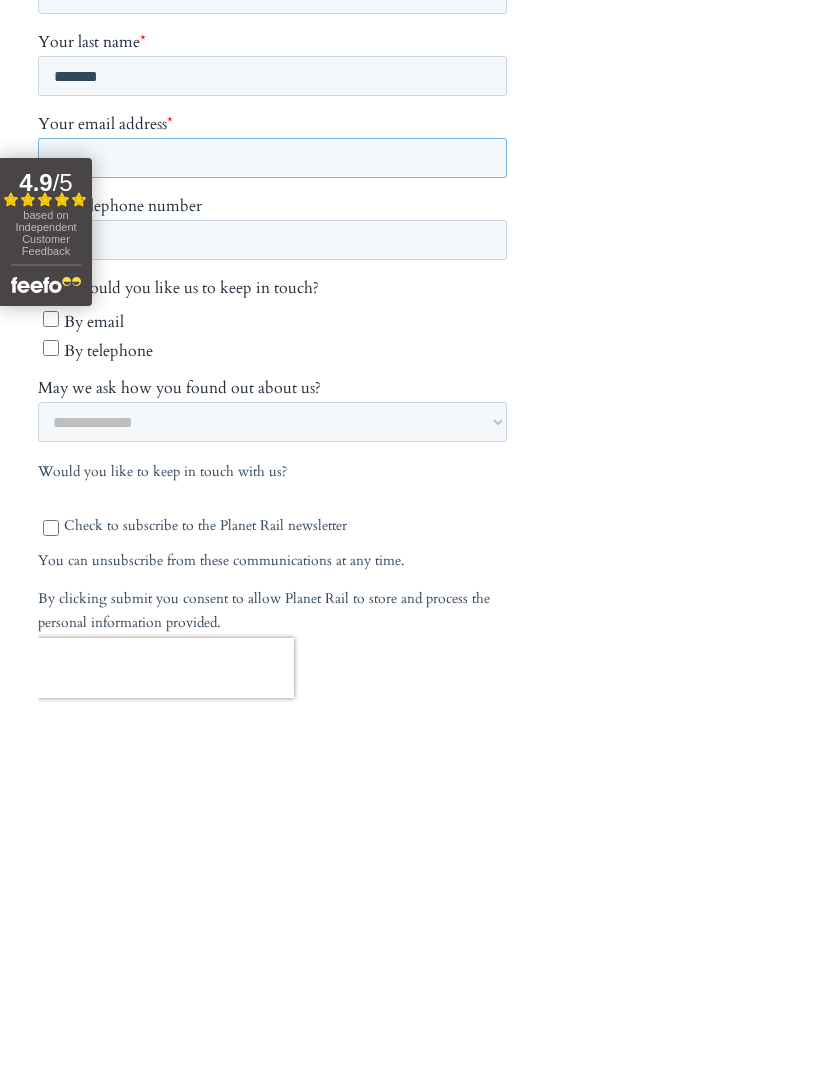 scroll, scrollTop: 722, scrollLeft: 0, axis: vertical 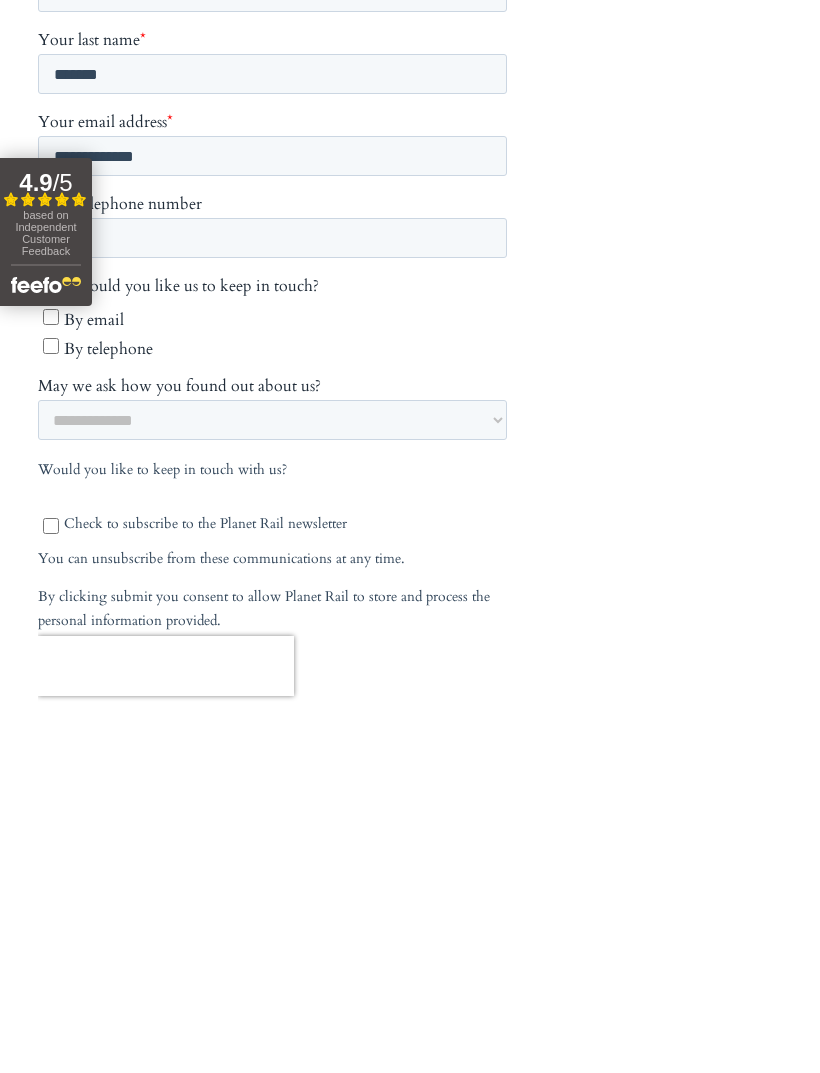 click on "Call us on  01347 82 52 92  to enquire about our tailor made holidays by rail
FURTHER INFORMATION
Insure your trip with Holiday Extras
Planet Rail on Facebook
Follow us on Twitter
Booking Conditions
Terms of Use
Privacy & Cookies
Employment Opportunities
Insure your trip with Holiday Extras
Planet Rail on Facebook
Follow us on Twitter
Booking Conditions
Terms of Use
Privacy & Cookies
Employment Opportunities
ARTICLES
Art at the Belvedere Palace in Vienna" at bounding box center (410, 655) 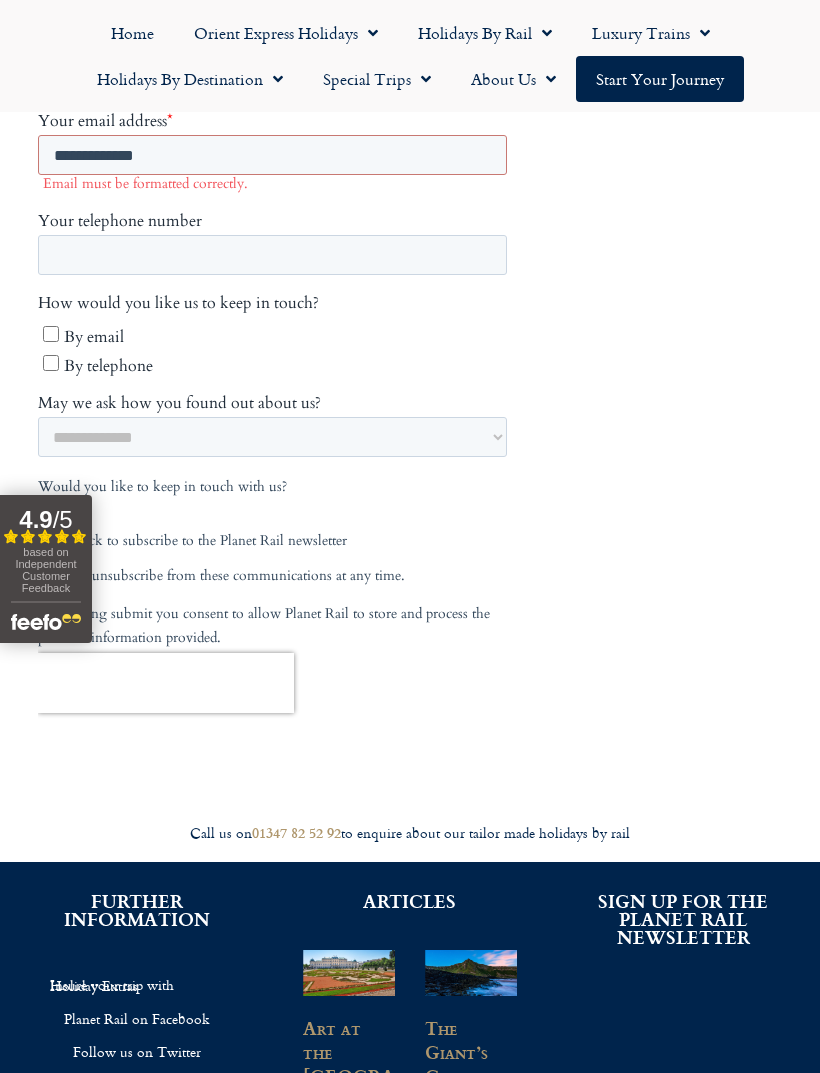 click on "FURTHER INFORMATION" at bounding box center [136, 910] 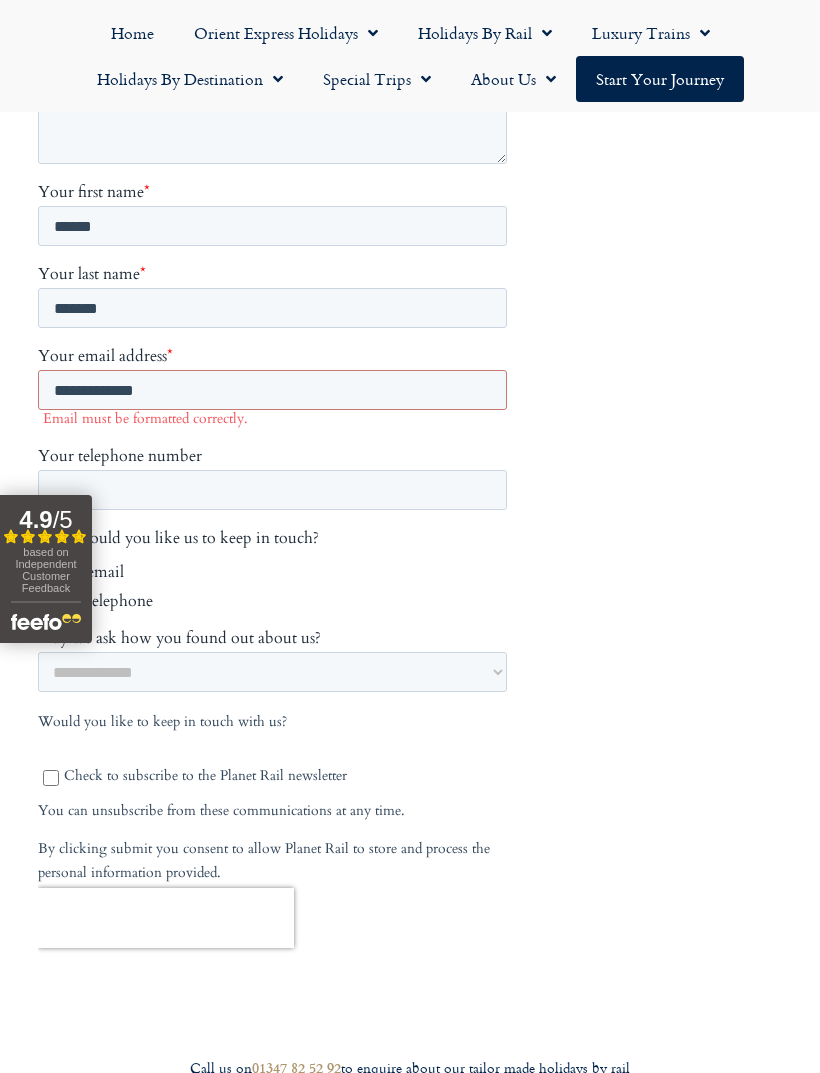 scroll, scrollTop: 810, scrollLeft: 0, axis: vertical 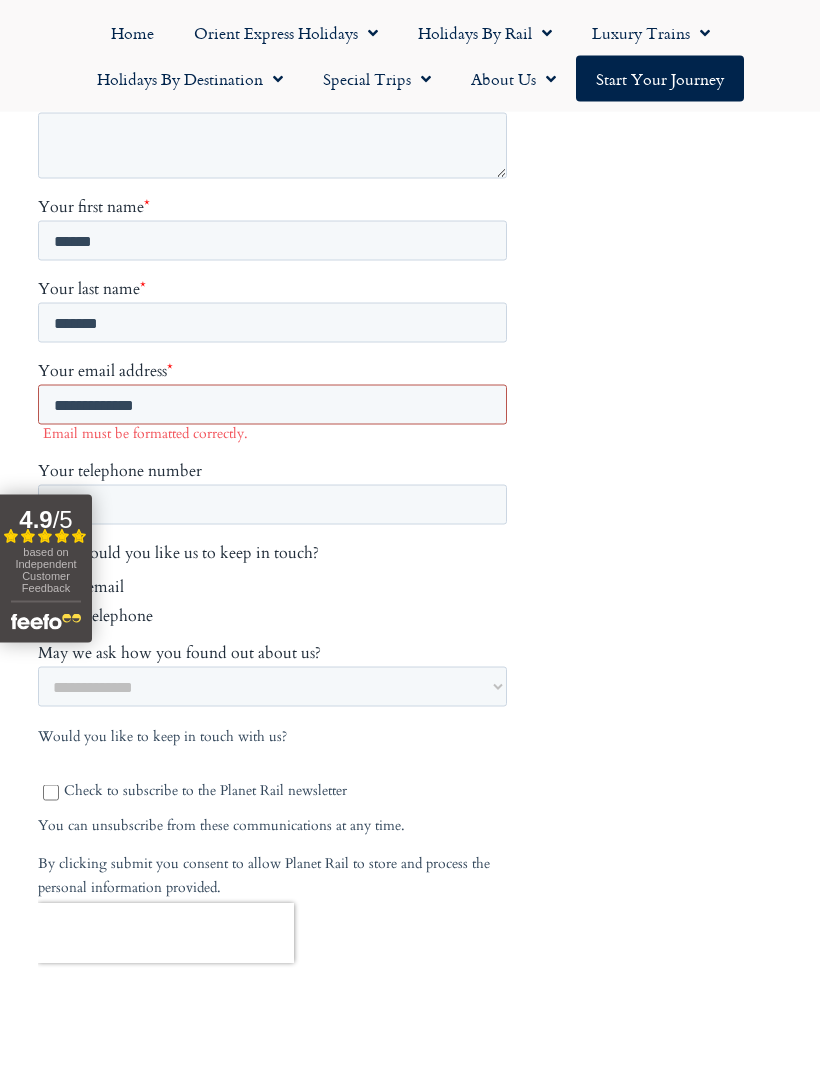click on "**********" at bounding box center [272, 405] 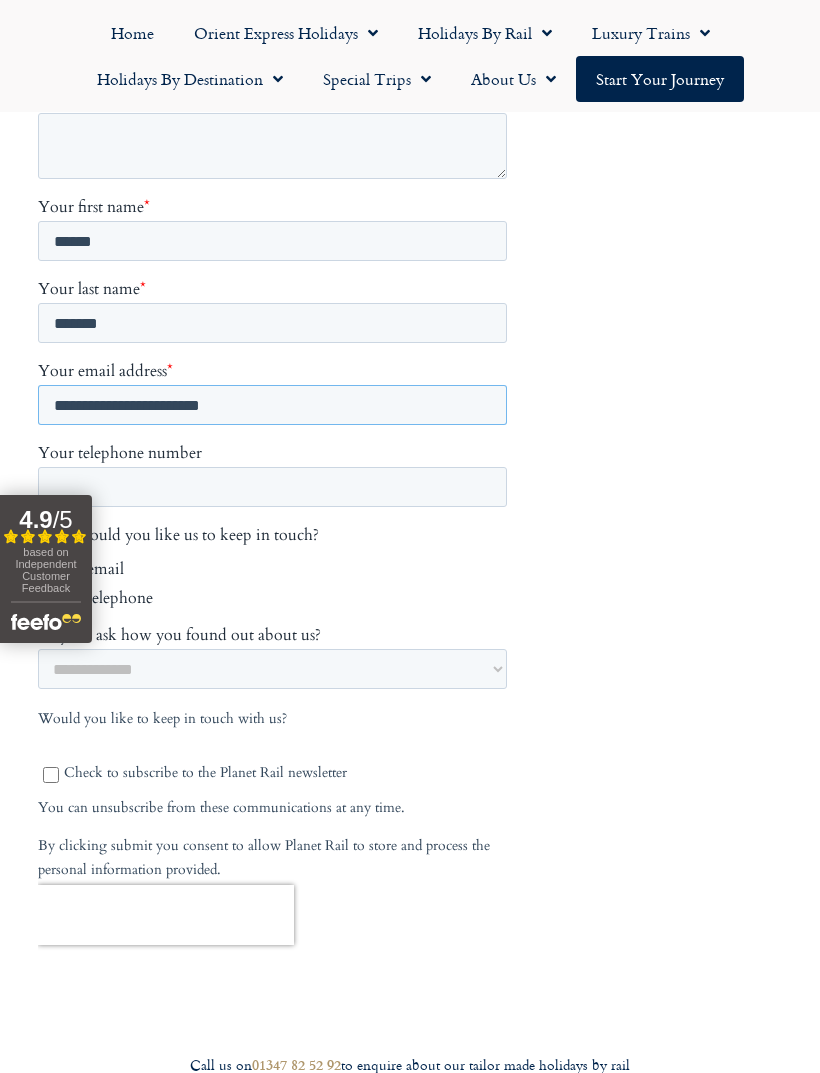 type on "**********" 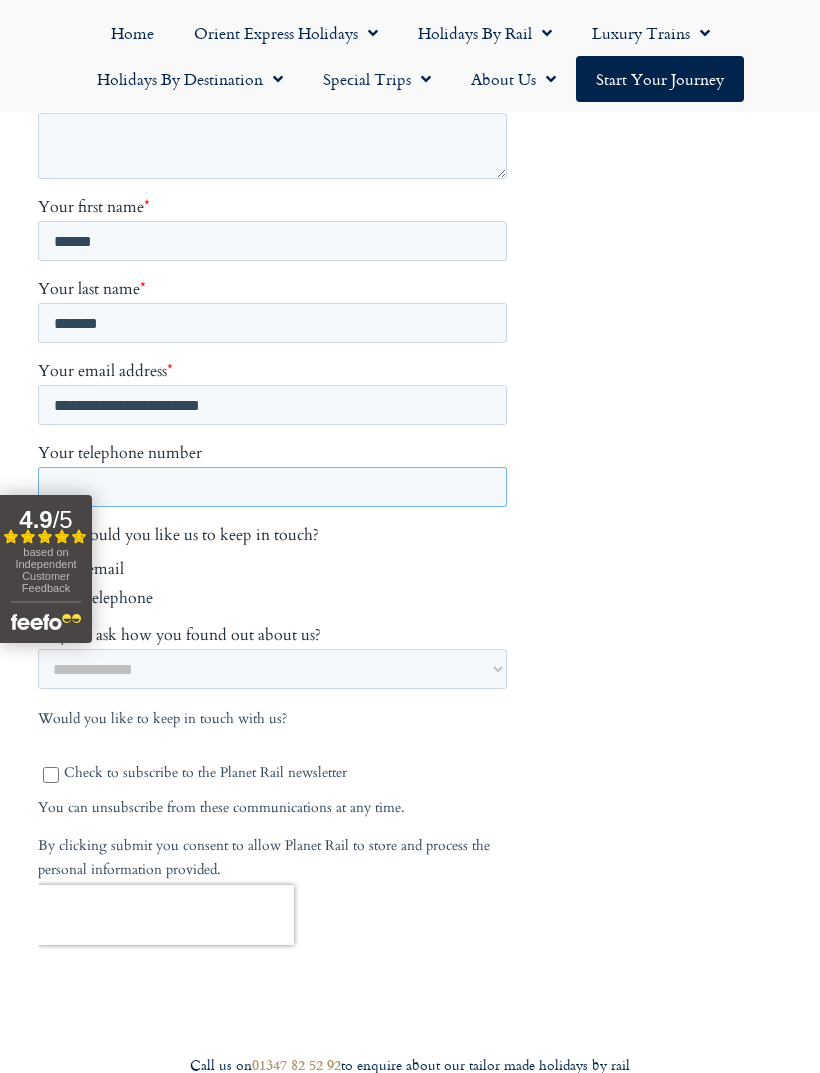 click on "Your telephone number" at bounding box center (272, 487) 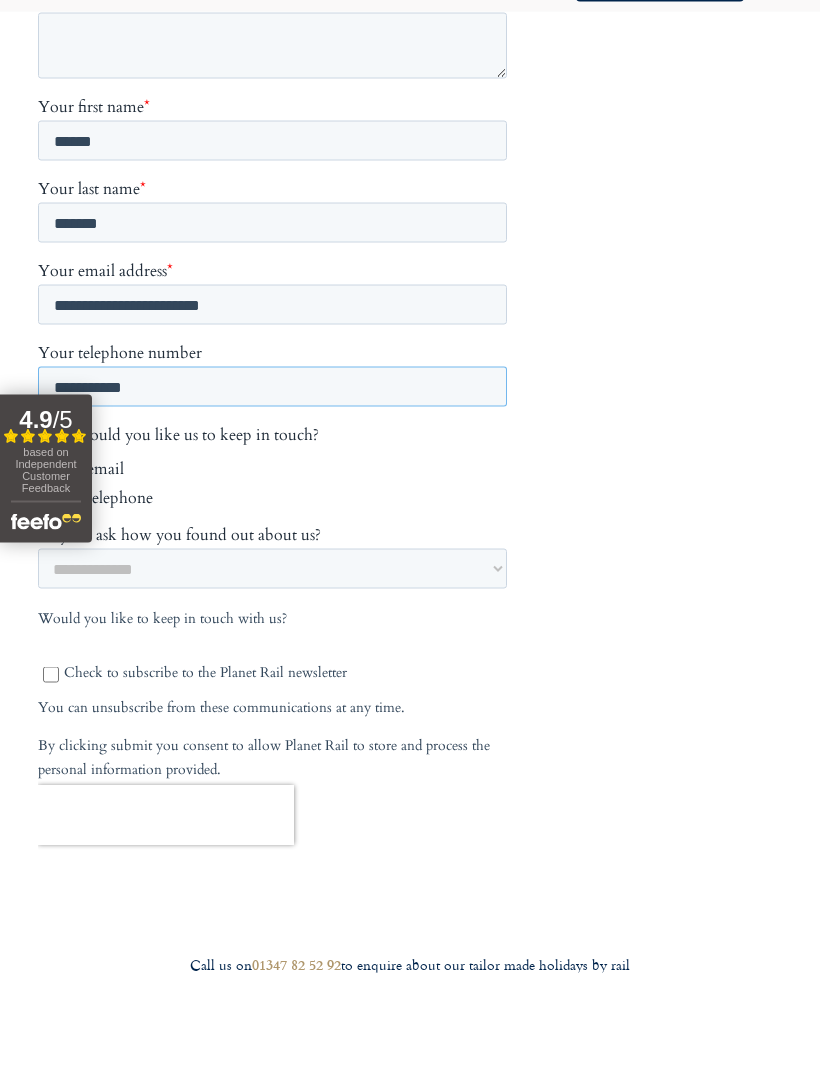 type on "**********" 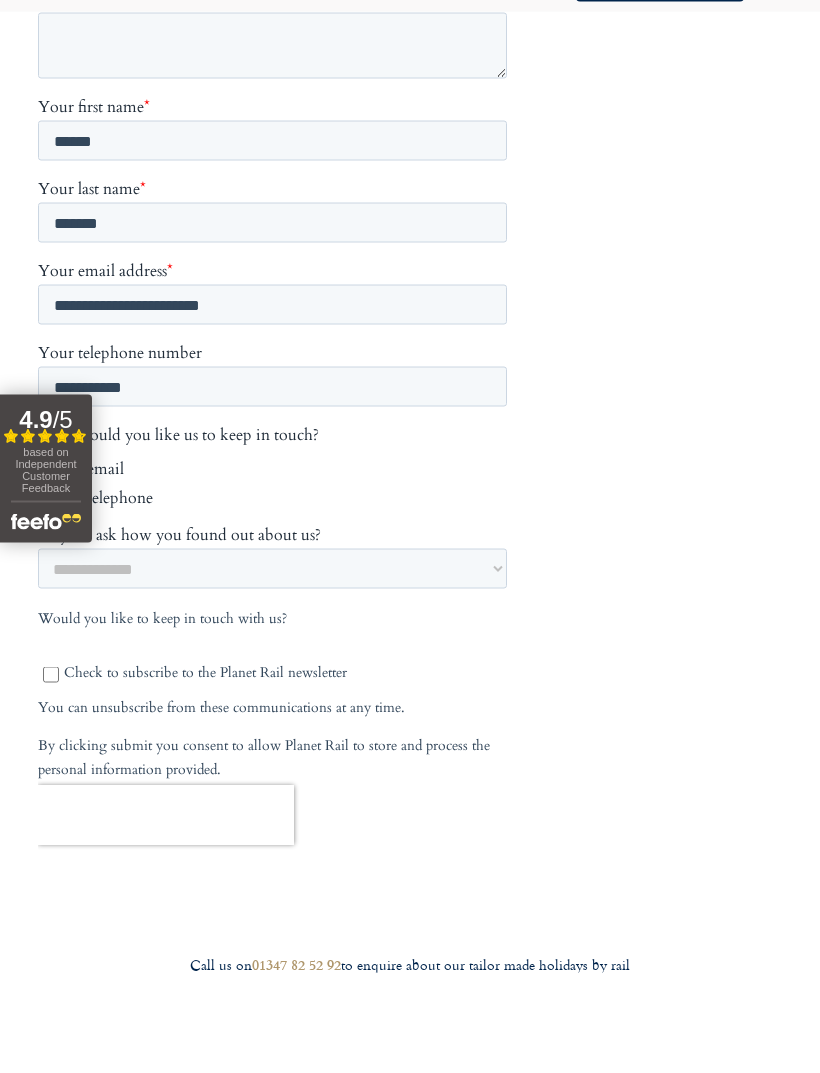 click on "By email" at bounding box center [275, 466] 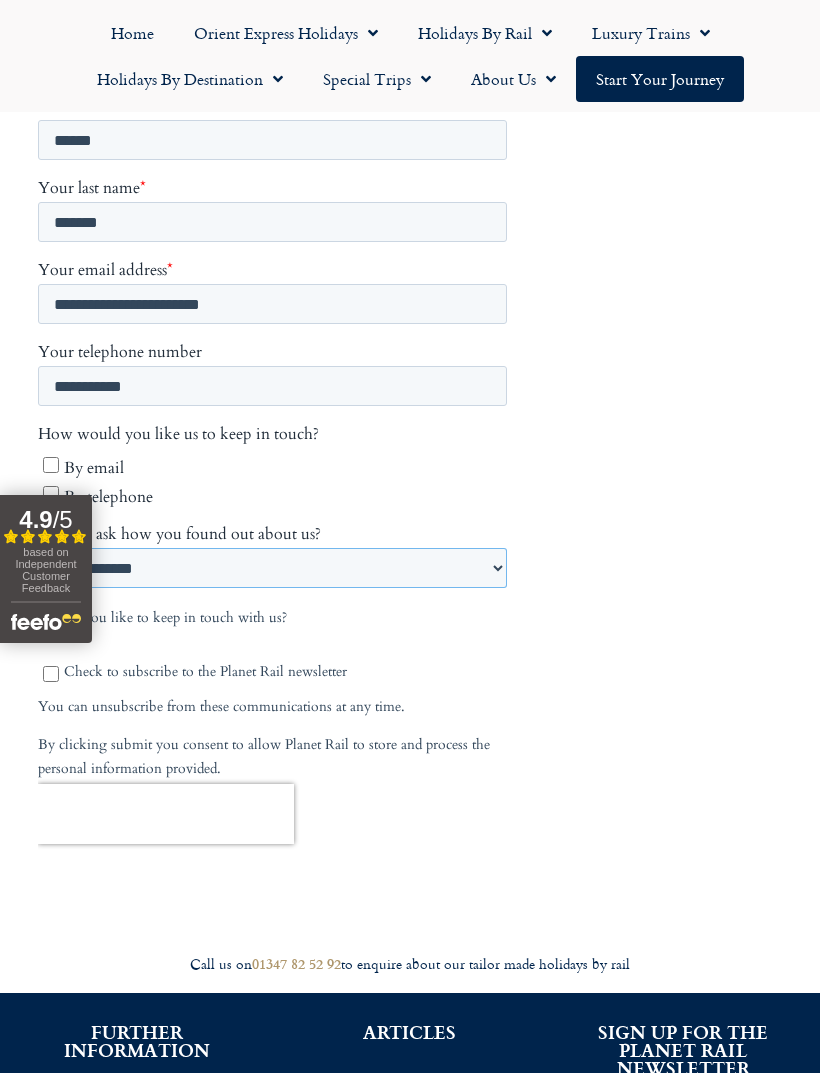 click on "**********" at bounding box center (272, 568) 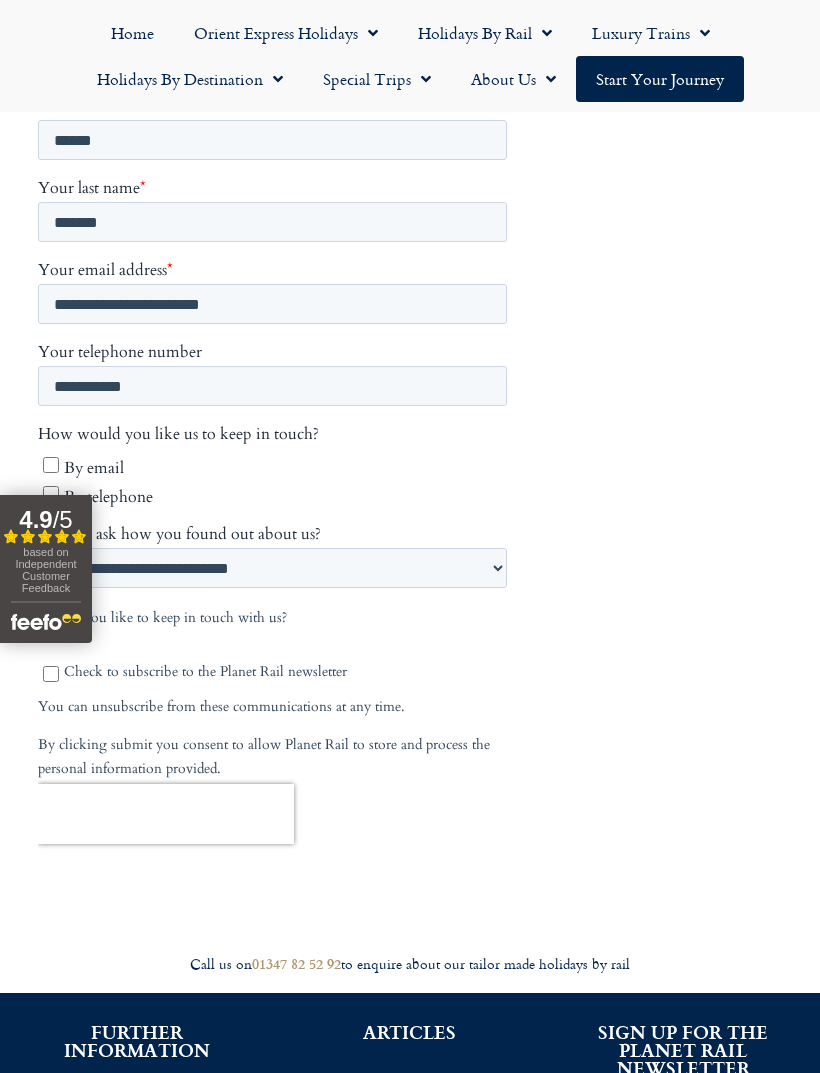 click on "******" at bounding box center [82, 900] 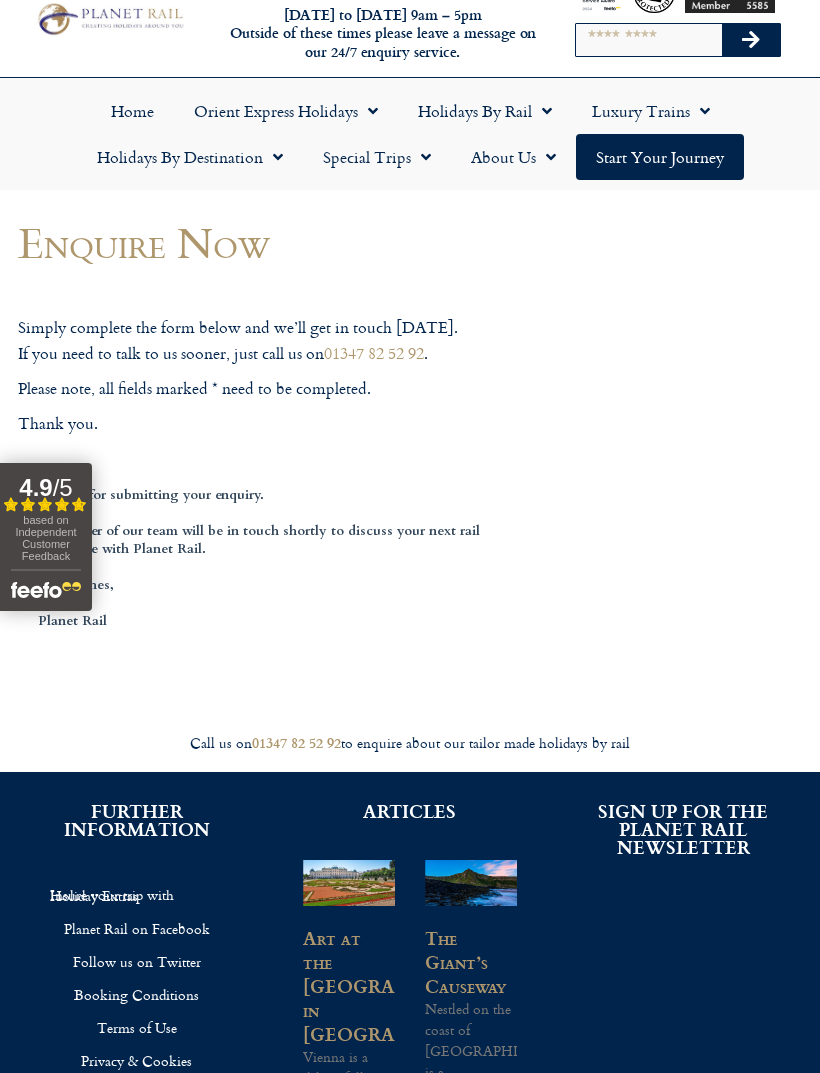 scroll, scrollTop: 0, scrollLeft: 0, axis: both 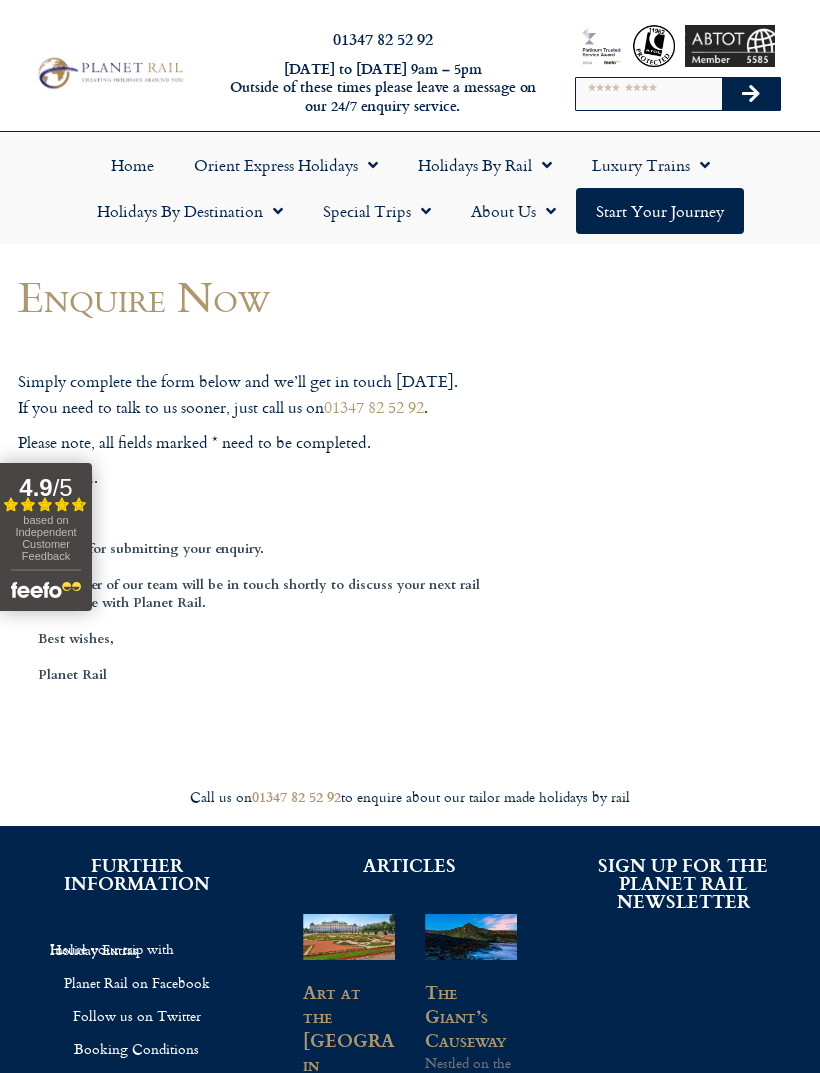 click on "Special Trips" 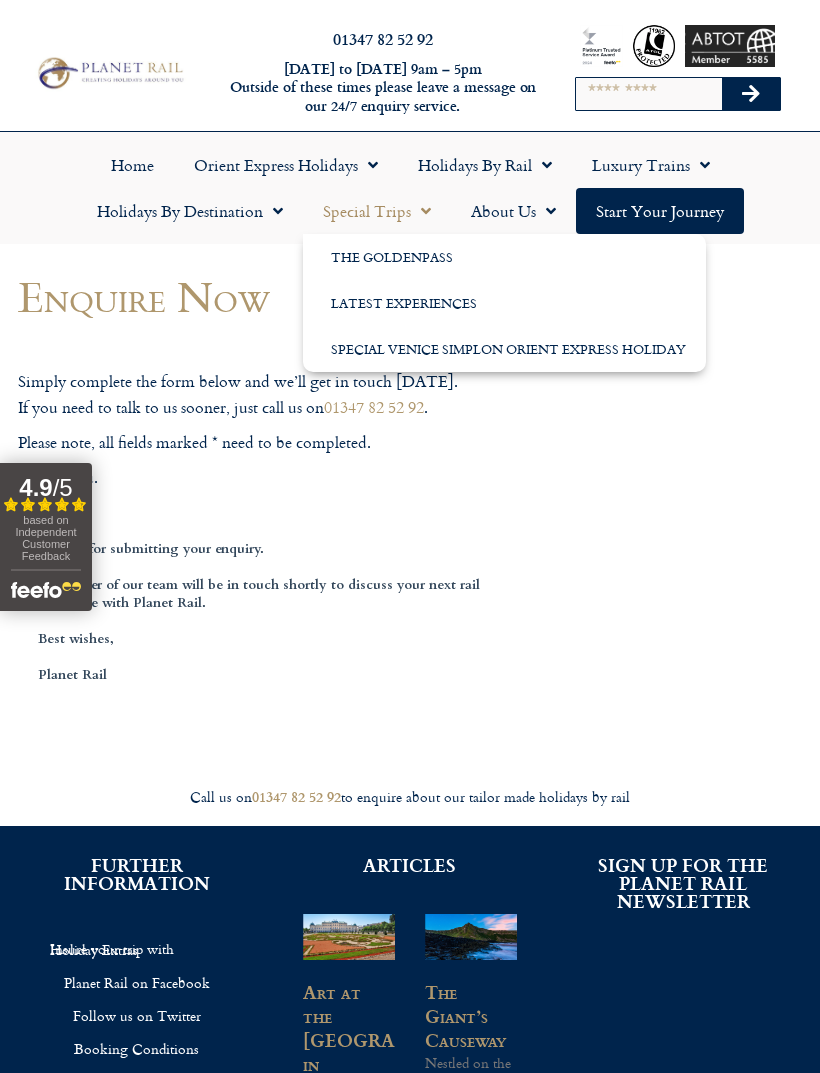 click on "Latest Experiences" 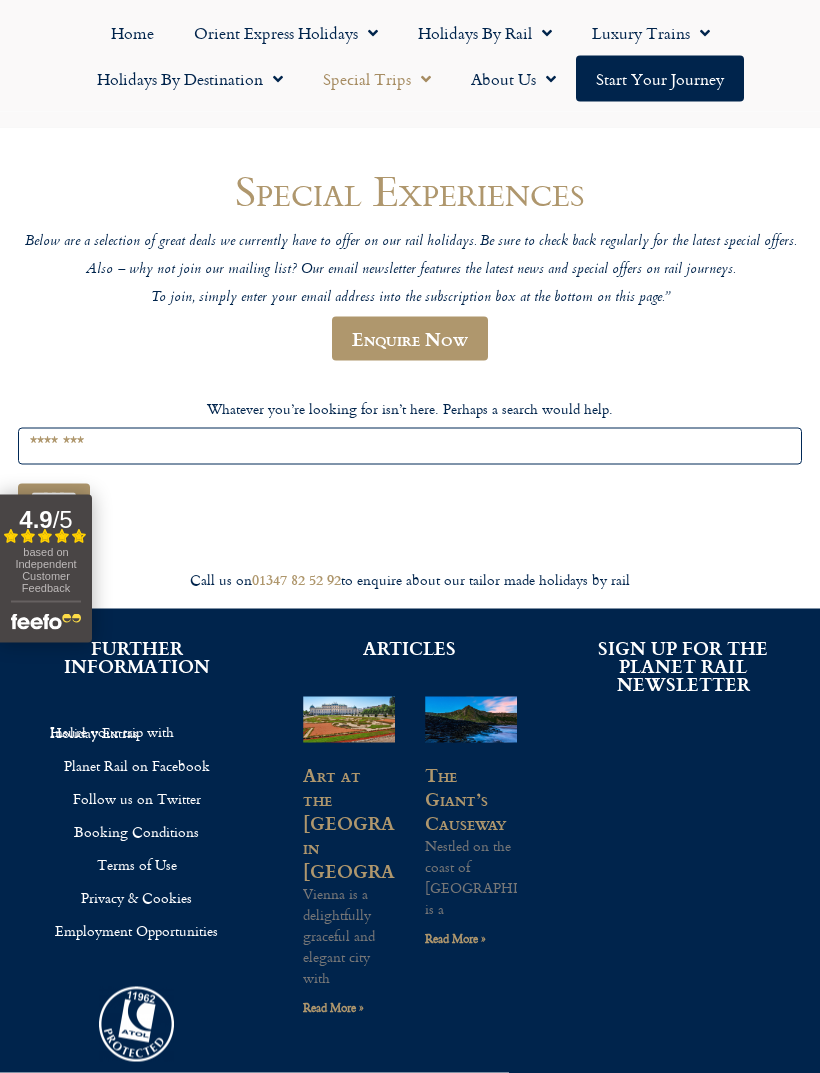 scroll, scrollTop: 166, scrollLeft: 0, axis: vertical 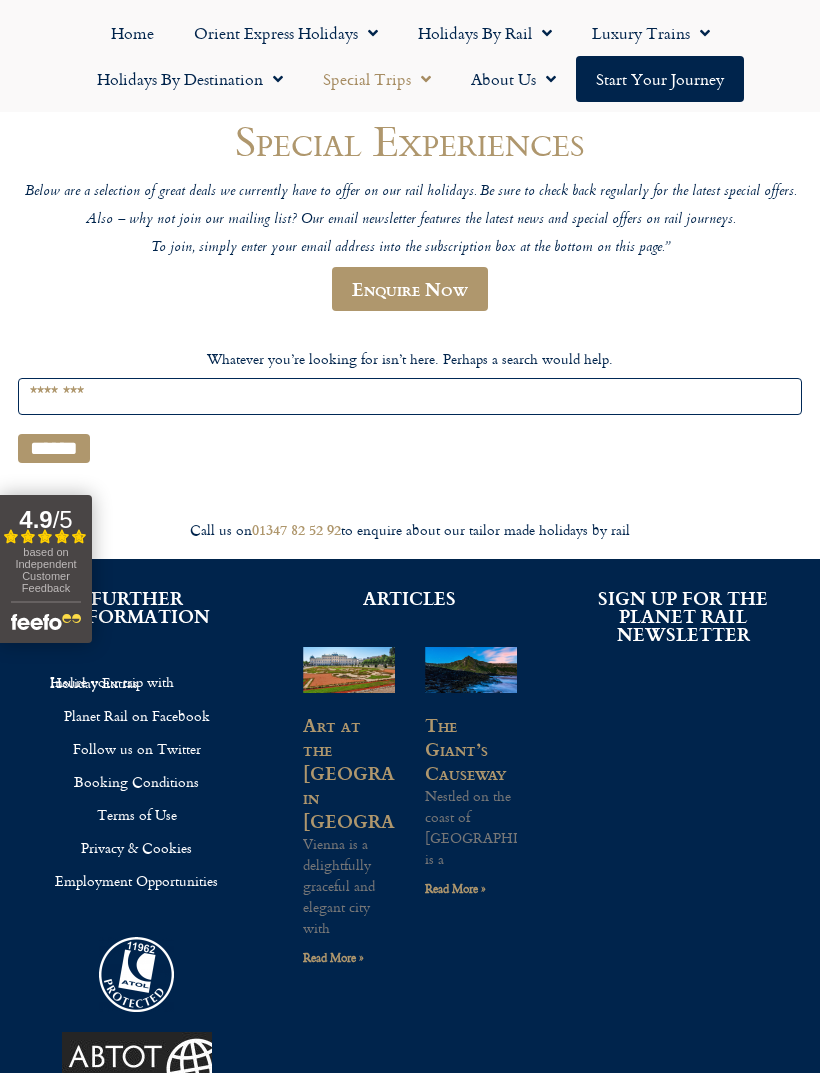 click on "Search for:" at bounding box center [410, 396] 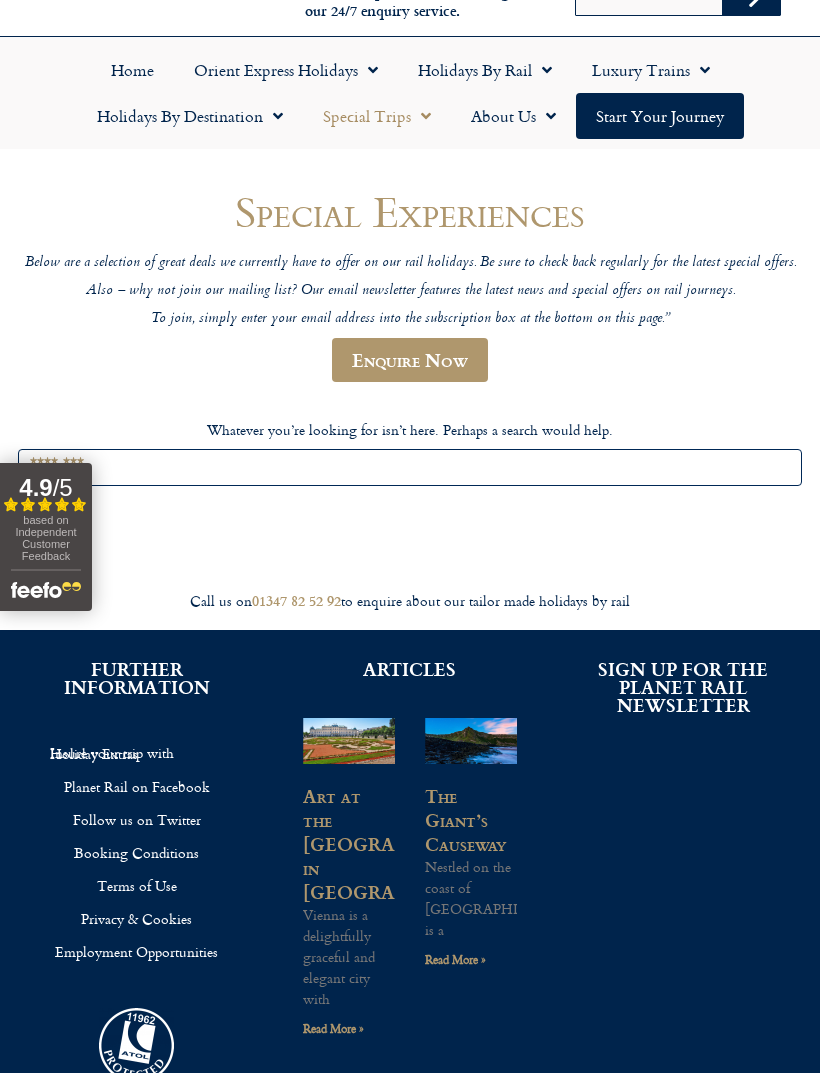 scroll, scrollTop: 0, scrollLeft: 0, axis: both 